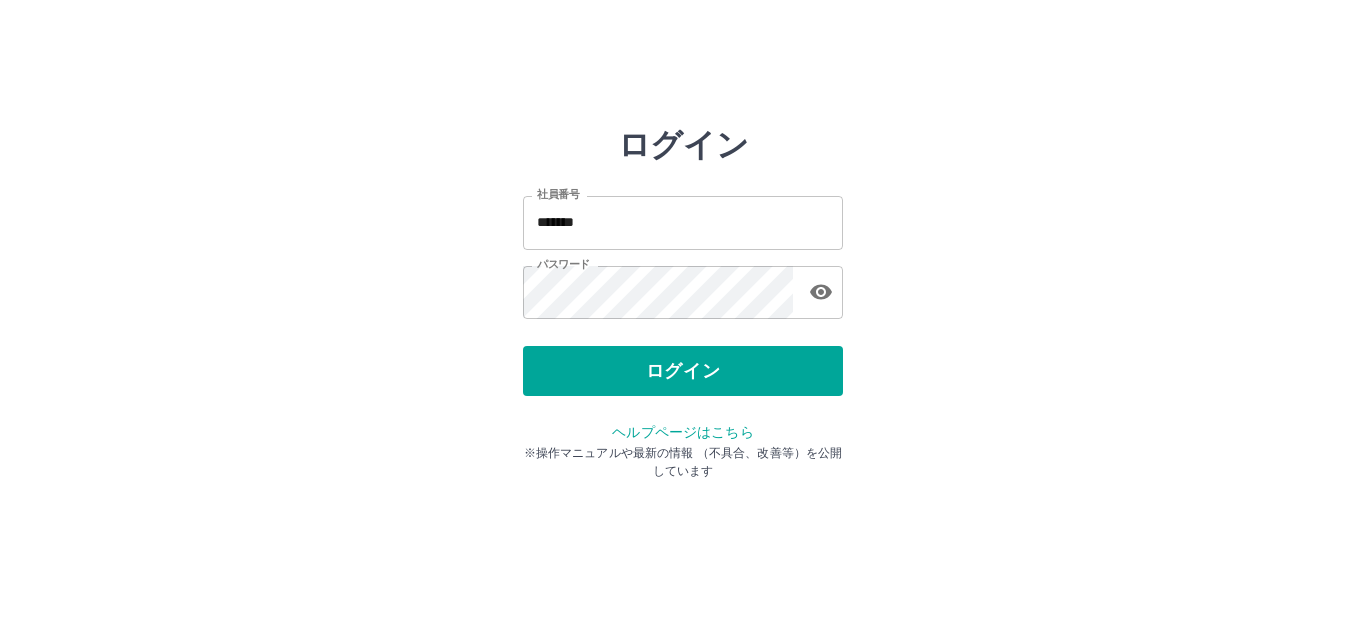scroll, scrollTop: 0, scrollLeft: 0, axis: both 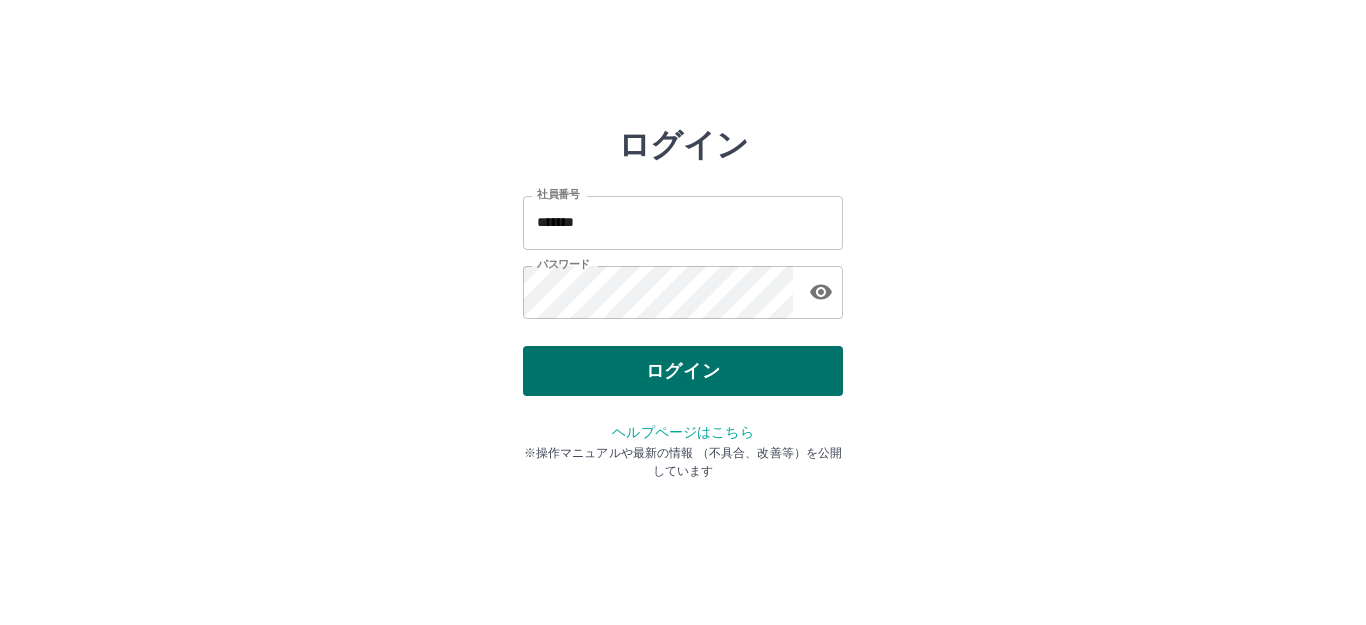 click on "ログイン" at bounding box center (683, 371) 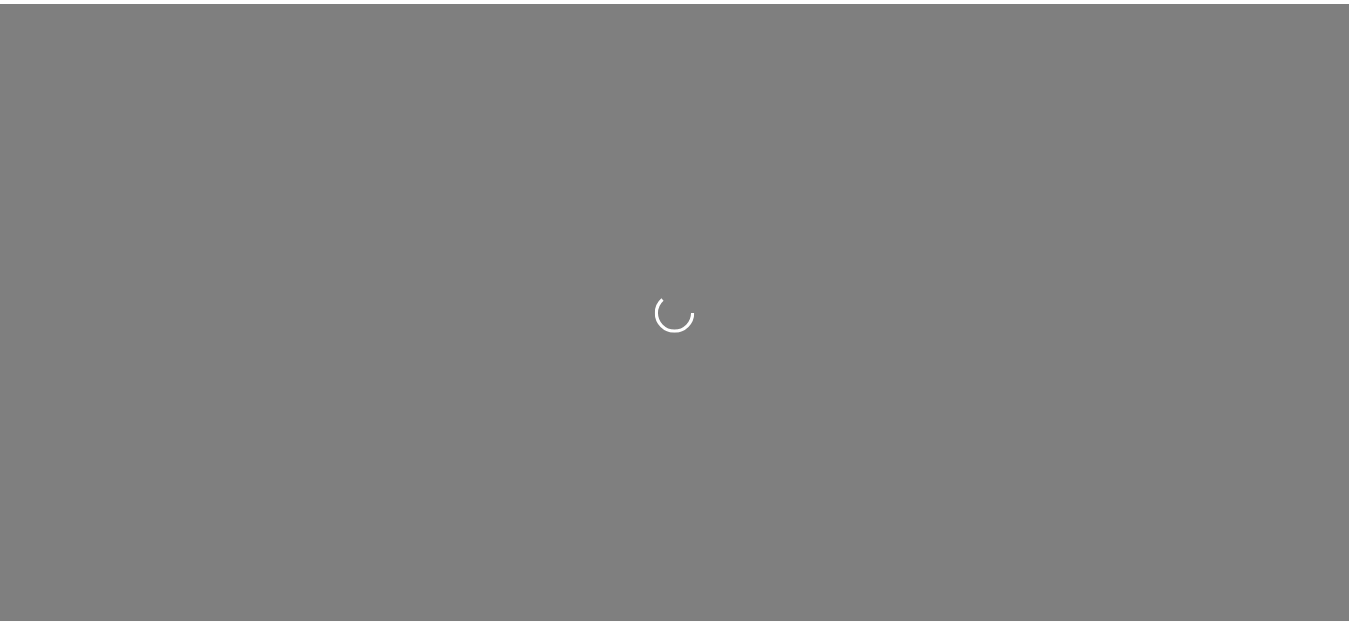 scroll, scrollTop: 0, scrollLeft: 0, axis: both 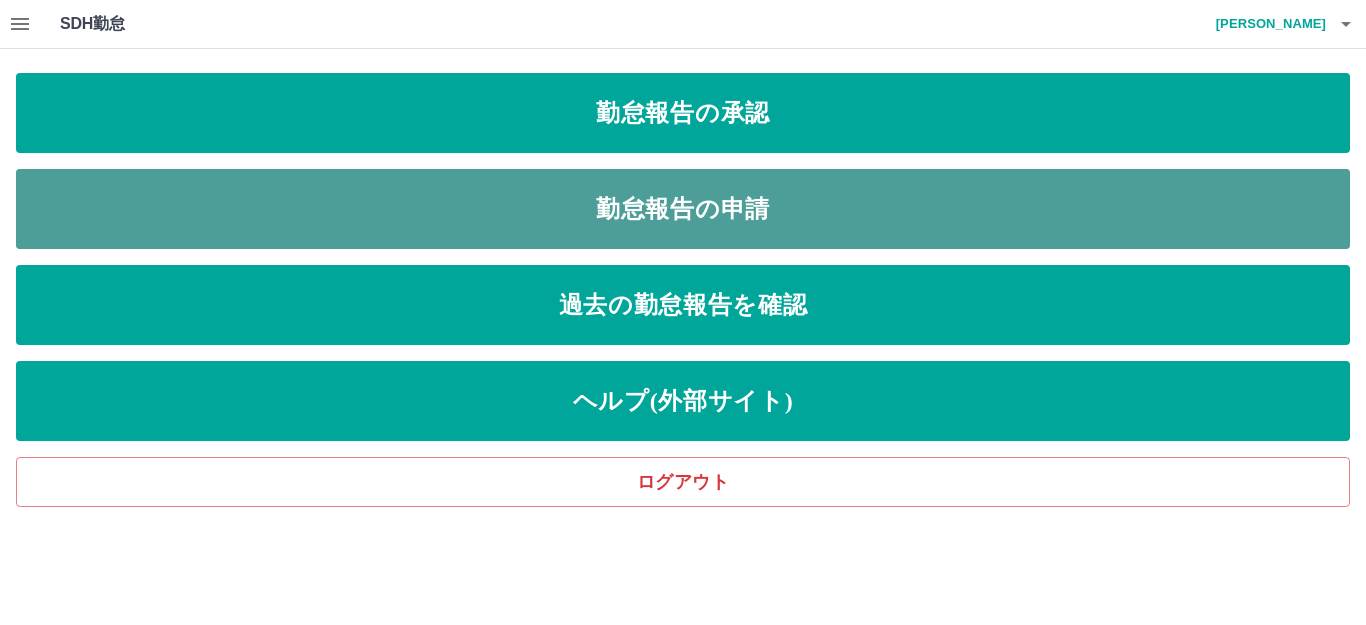 click on "勤怠報告の申請" at bounding box center (683, 209) 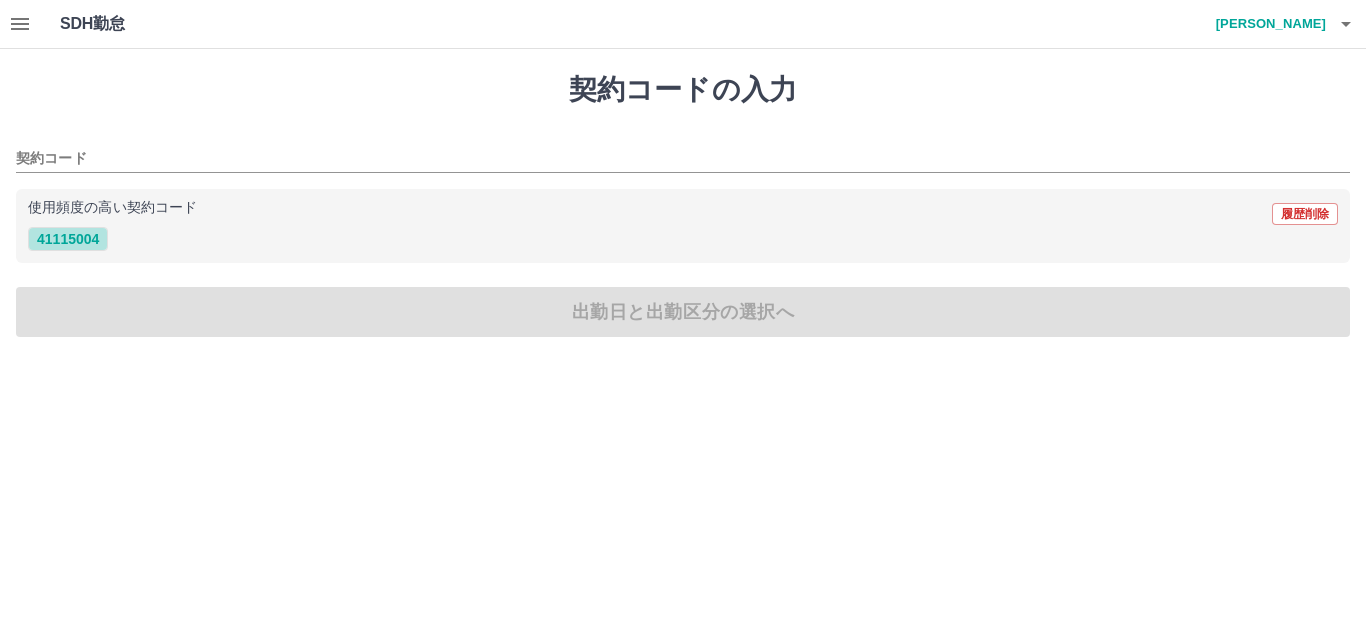 drag, startPoint x: 61, startPoint y: 236, endPoint x: 60, endPoint y: 267, distance: 31.016125 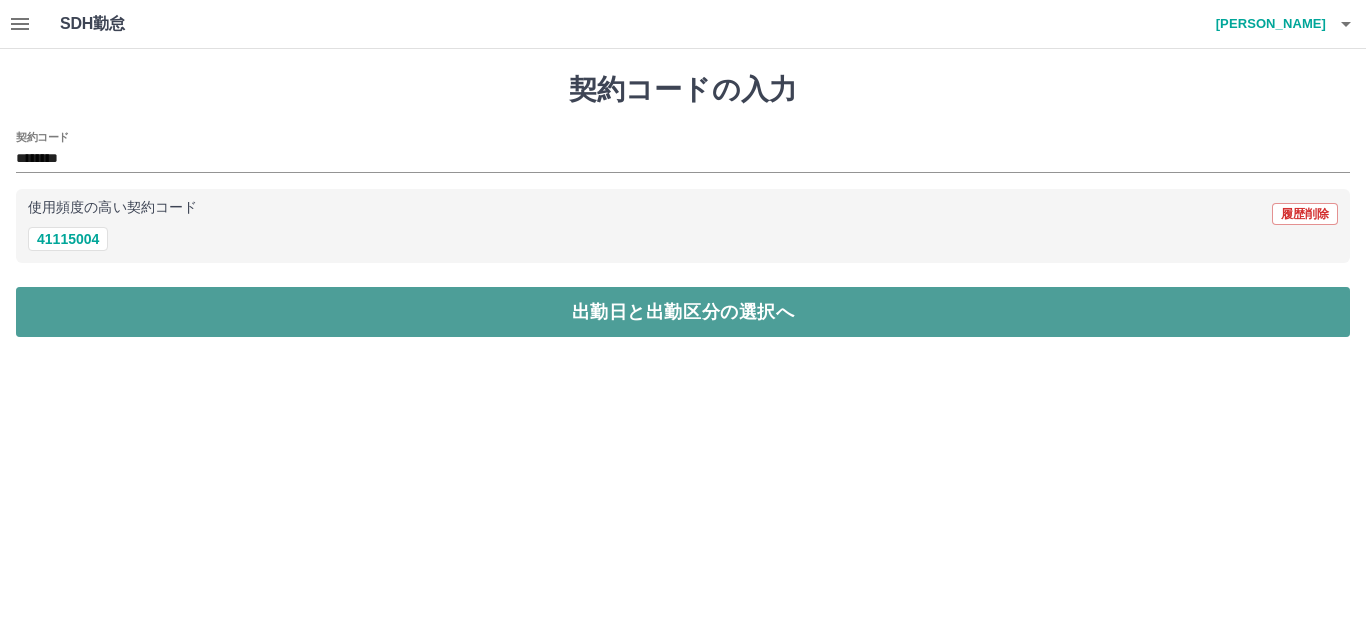 click on "出勤日と出勤区分の選択へ" at bounding box center (683, 312) 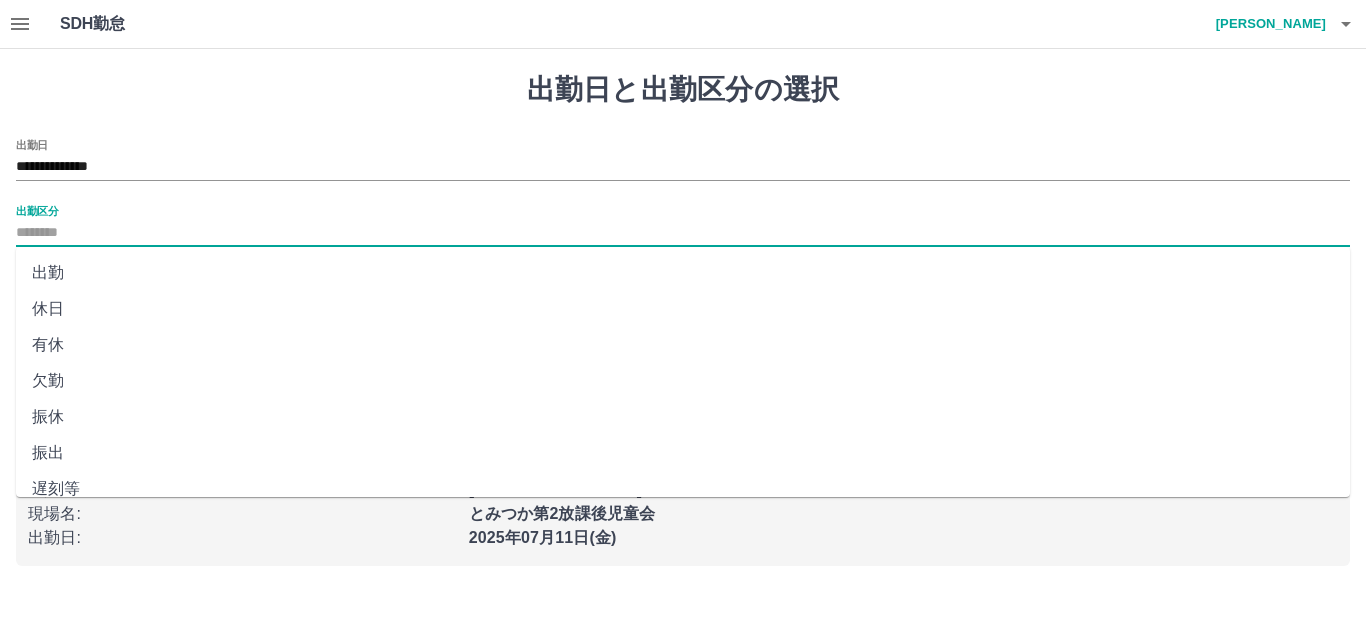 click on "出勤区分" at bounding box center [683, 233] 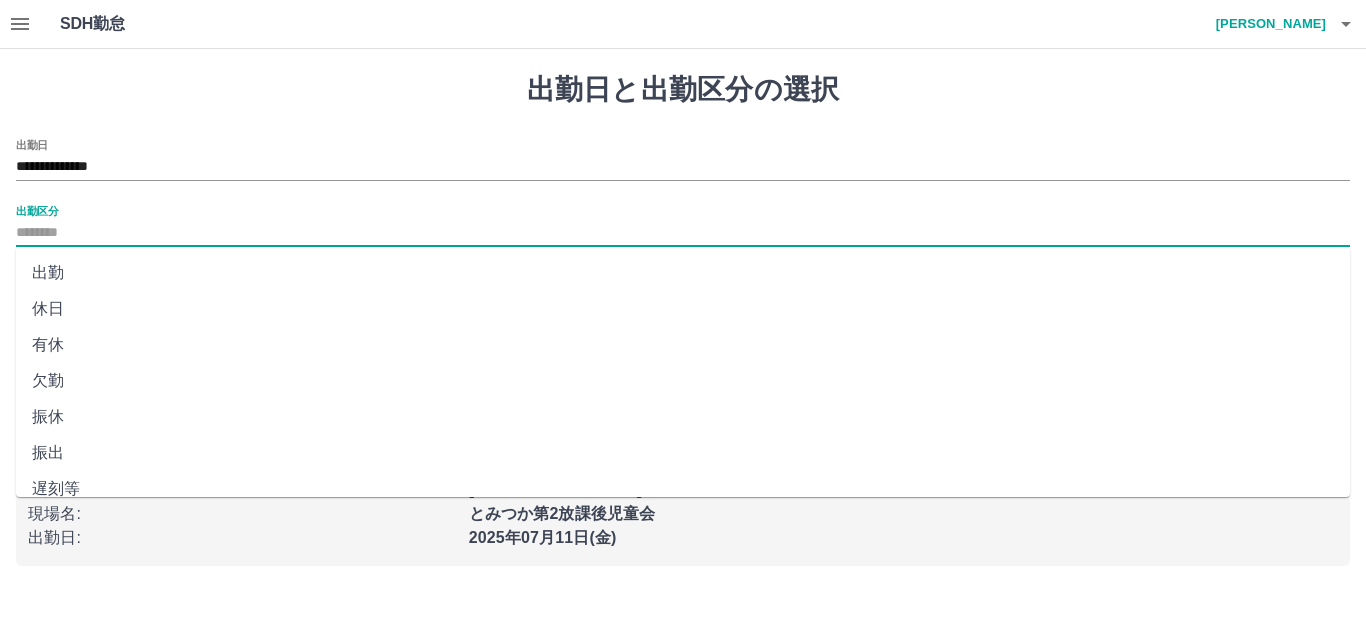 click on "遅刻等" at bounding box center [683, 489] 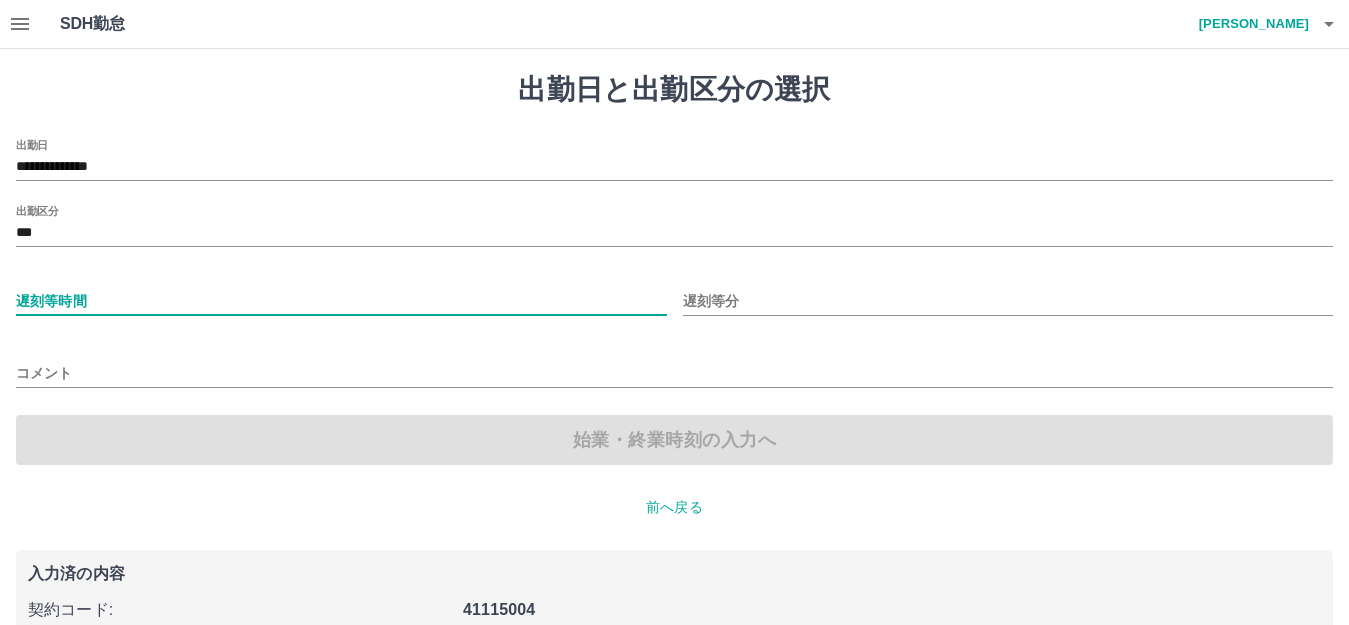 click on "遅刻等時間" at bounding box center [341, 301] 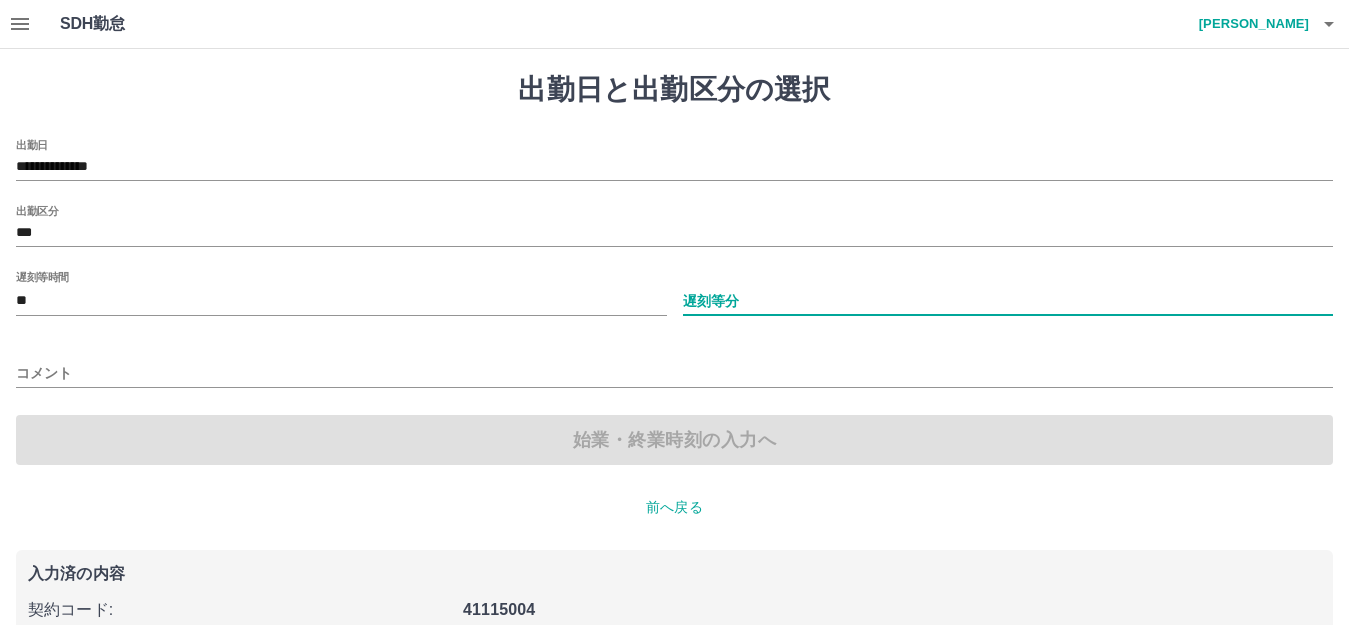 click on "遅刻等分" at bounding box center (1008, 301) 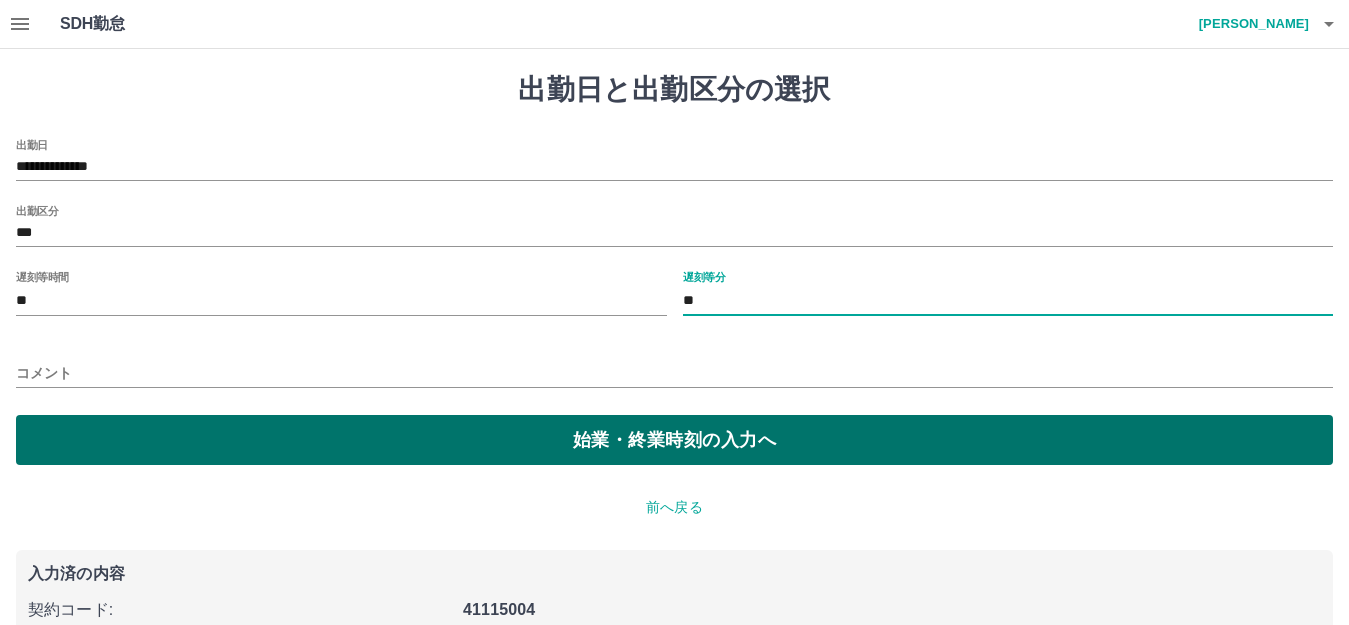 click on "始業・終業時刻の入力へ" at bounding box center (674, 440) 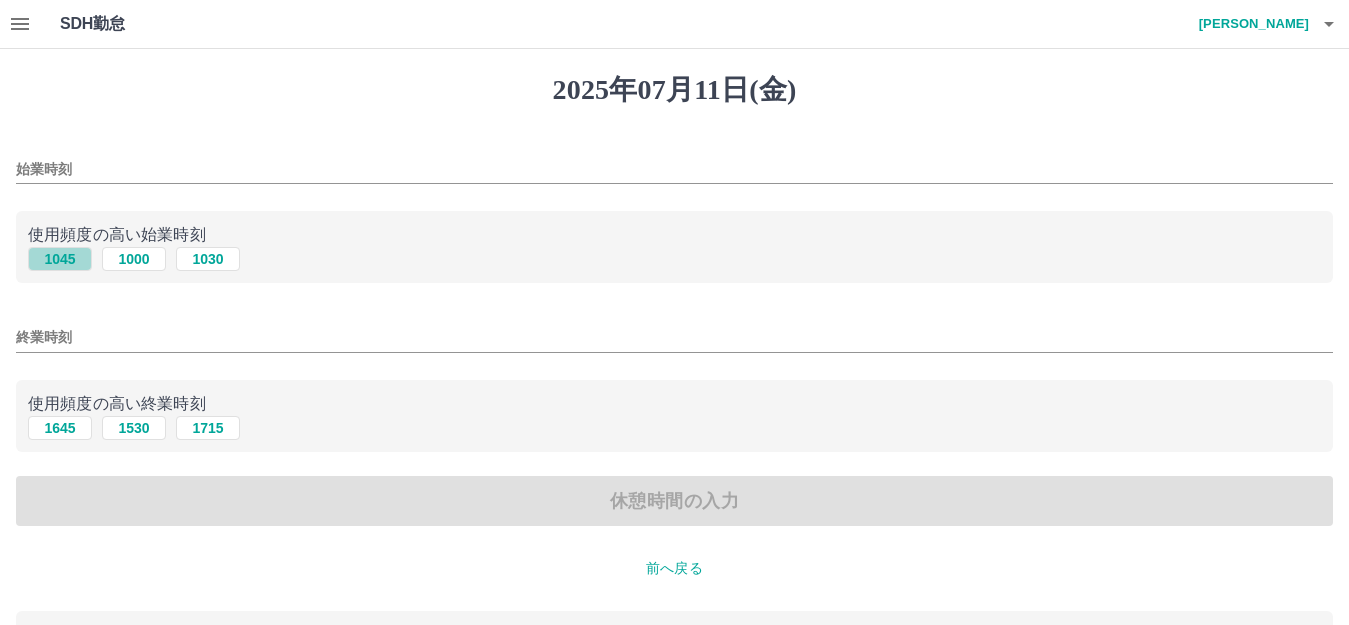 click on "1045" at bounding box center (60, 259) 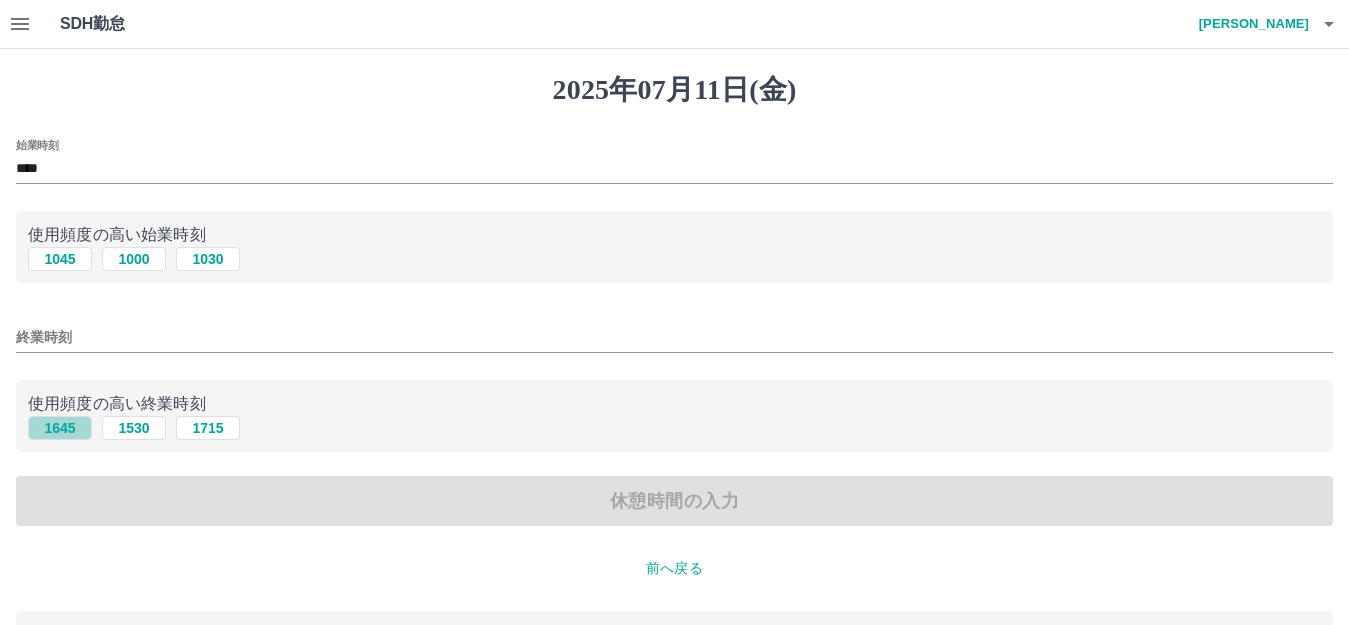 click on "1645" at bounding box center [60, 428] 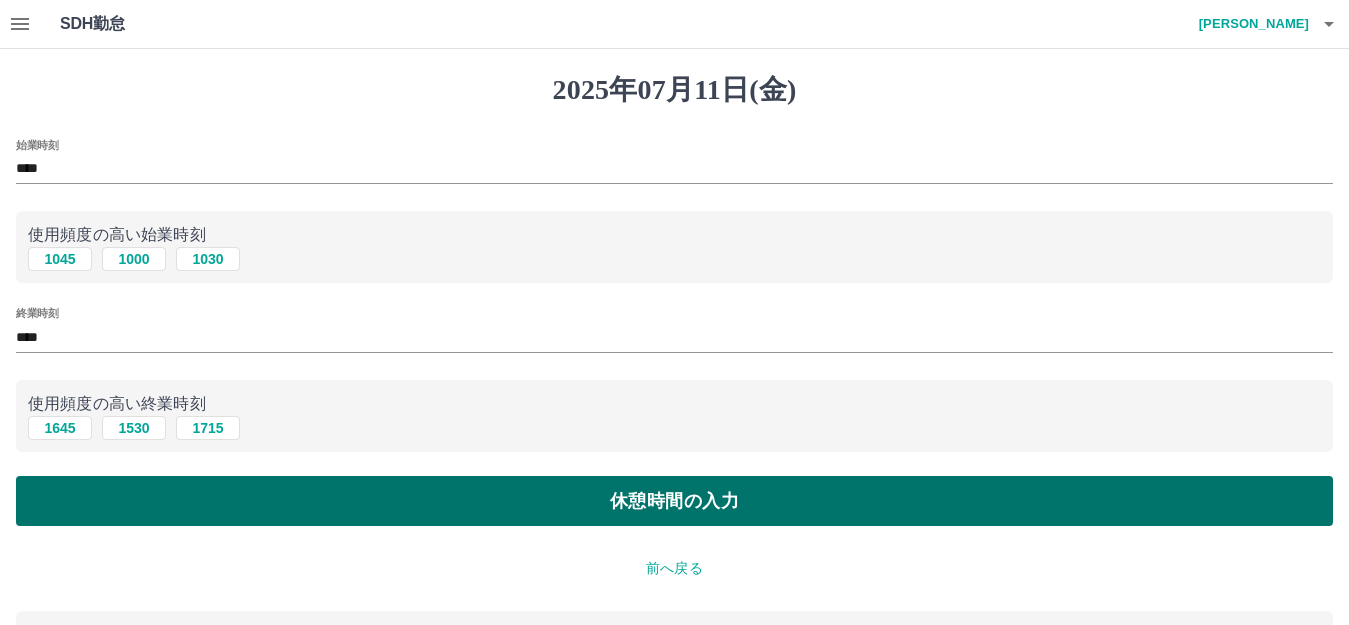 click on "休憩時間の入力" at bounding box center (674, 501) 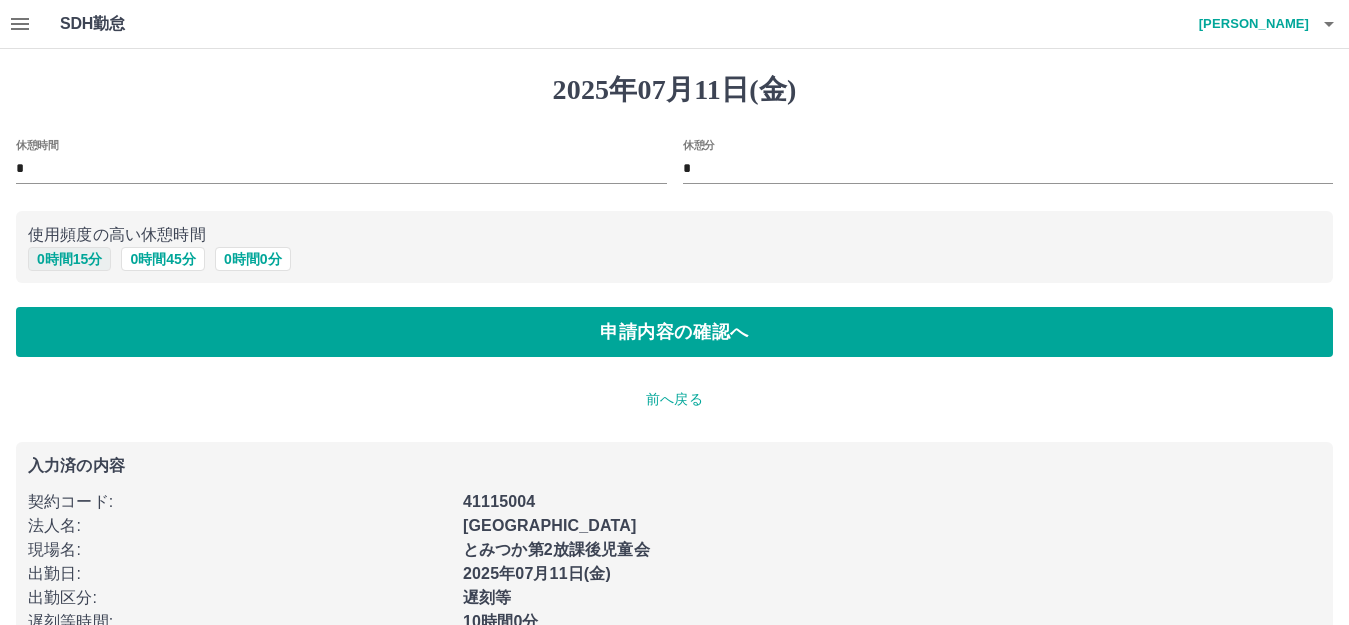 click on "0 時間 15 分" at bounding box center [69, 259] 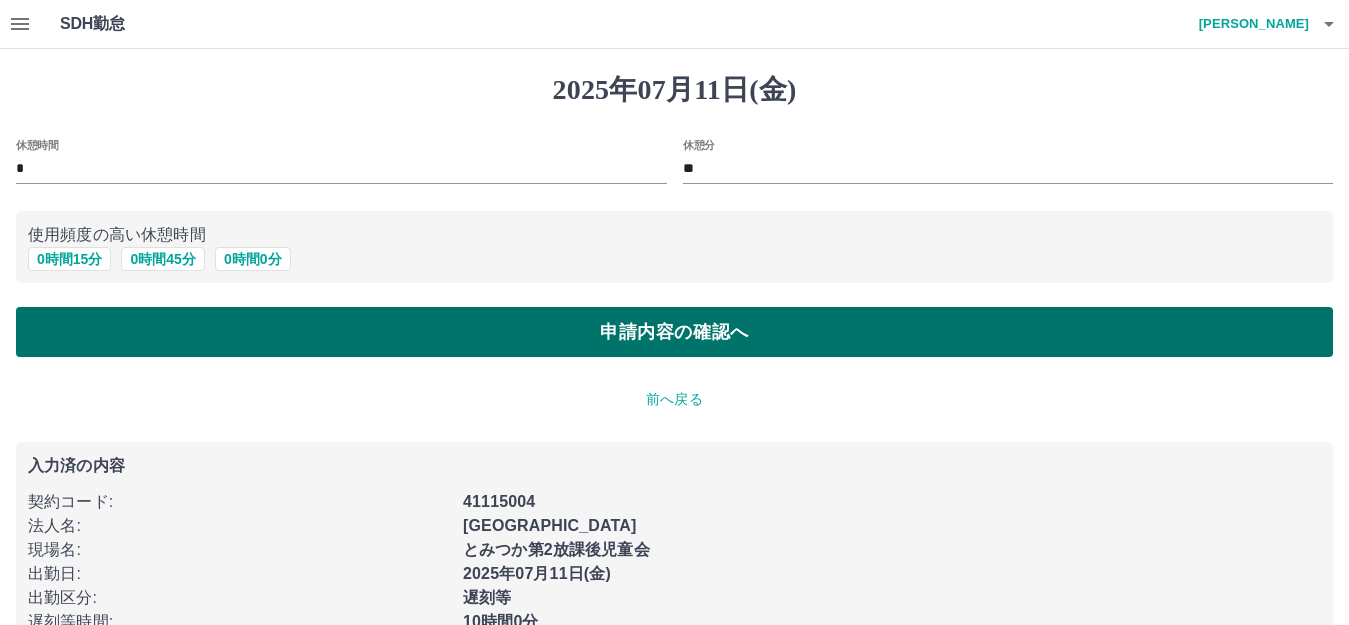 click on "申請内容の確認へ" at bounding box center (674, 332) 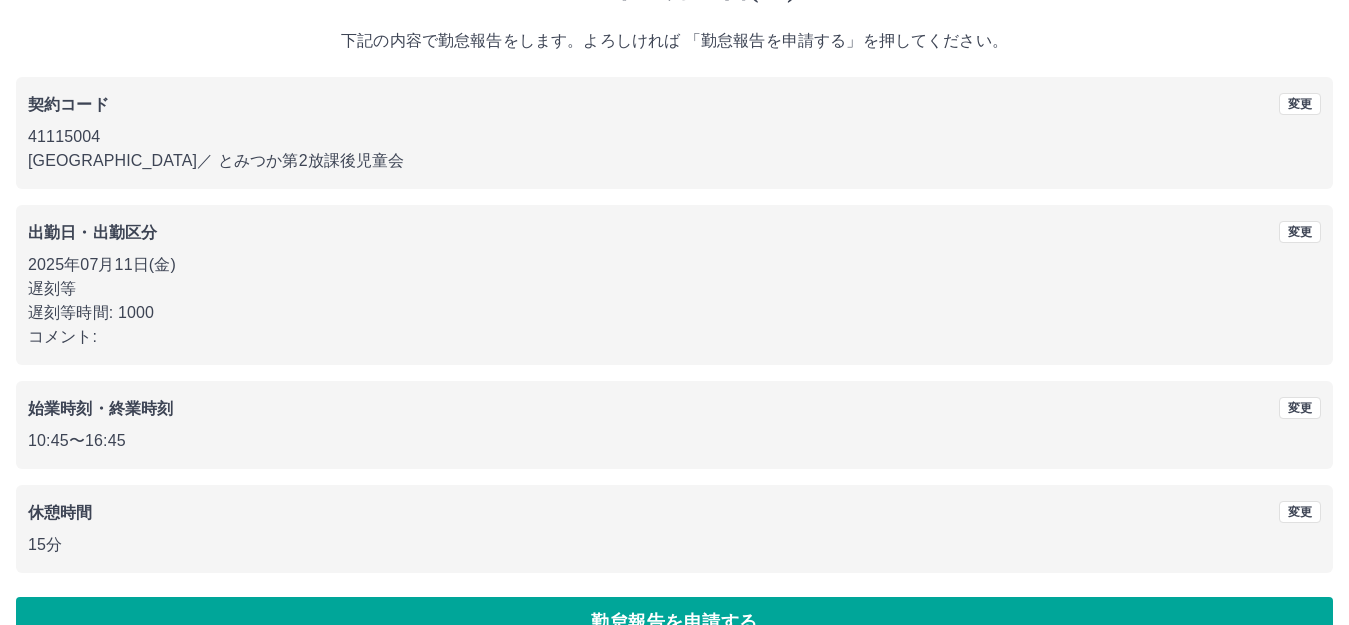 scroll, scrollTop: 148, scrollLeft: 0, axis: vertical 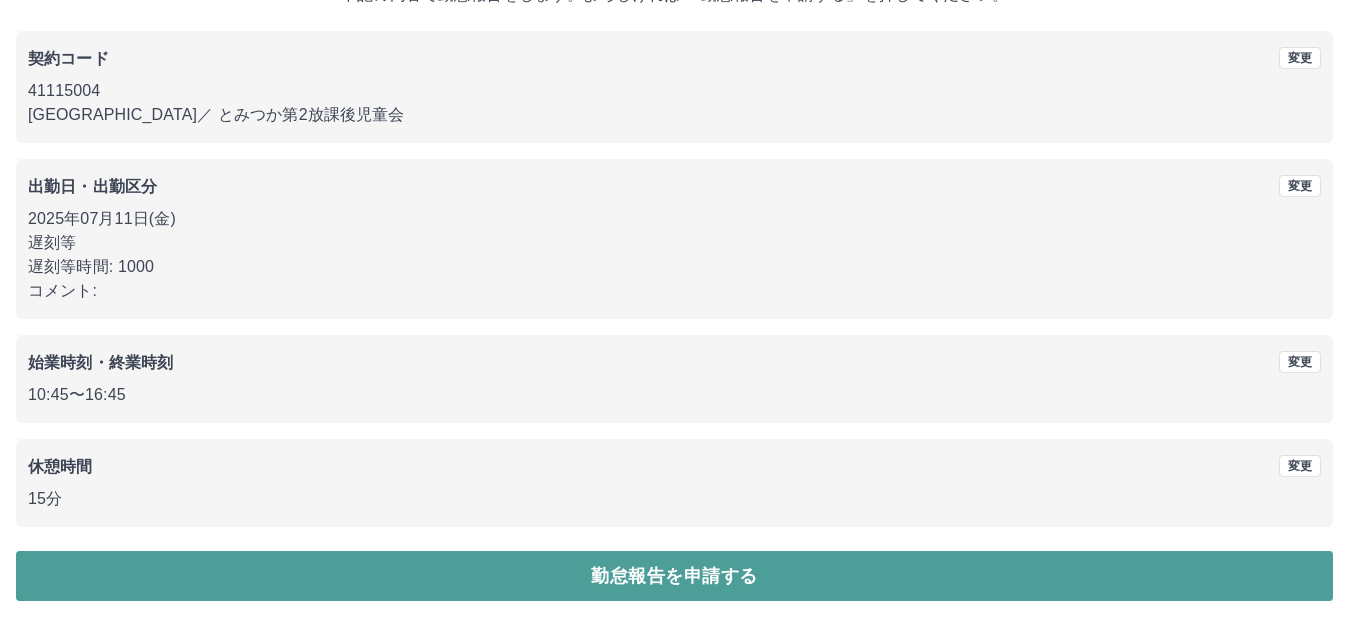 click on "勤怠報告を申請する" at bounding box center [674, 576] 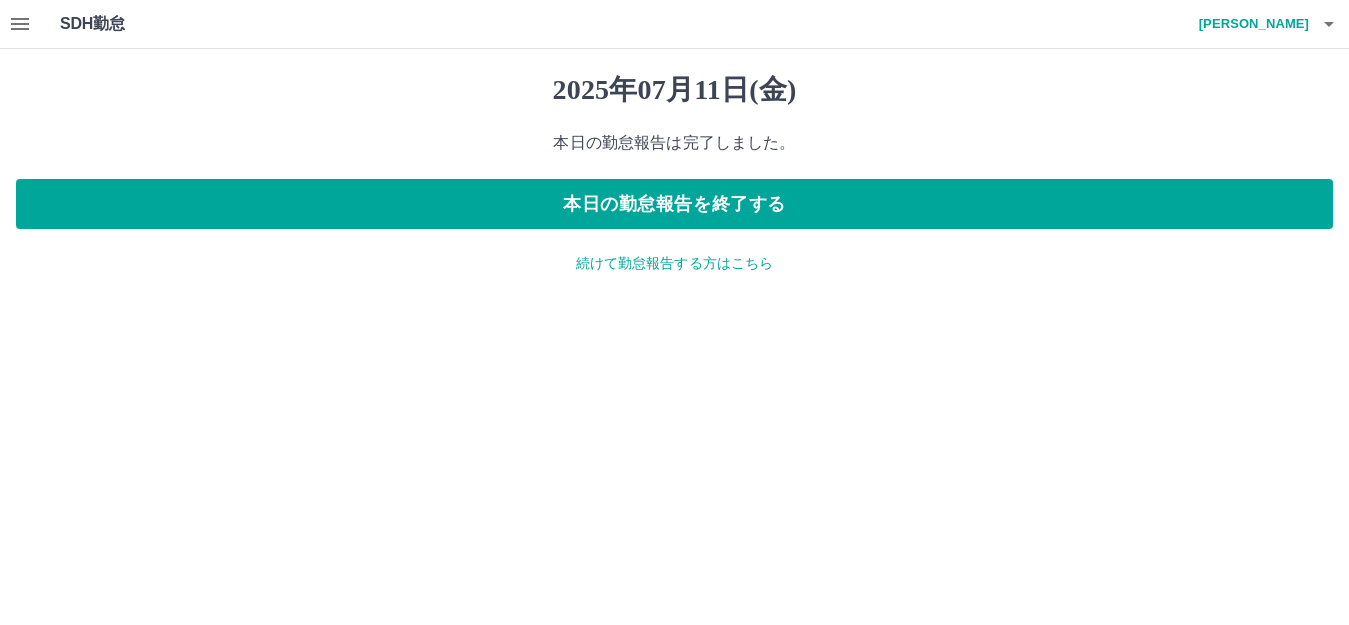 scroll, scrollTop: 0, scrollLeft: 0, axis: both 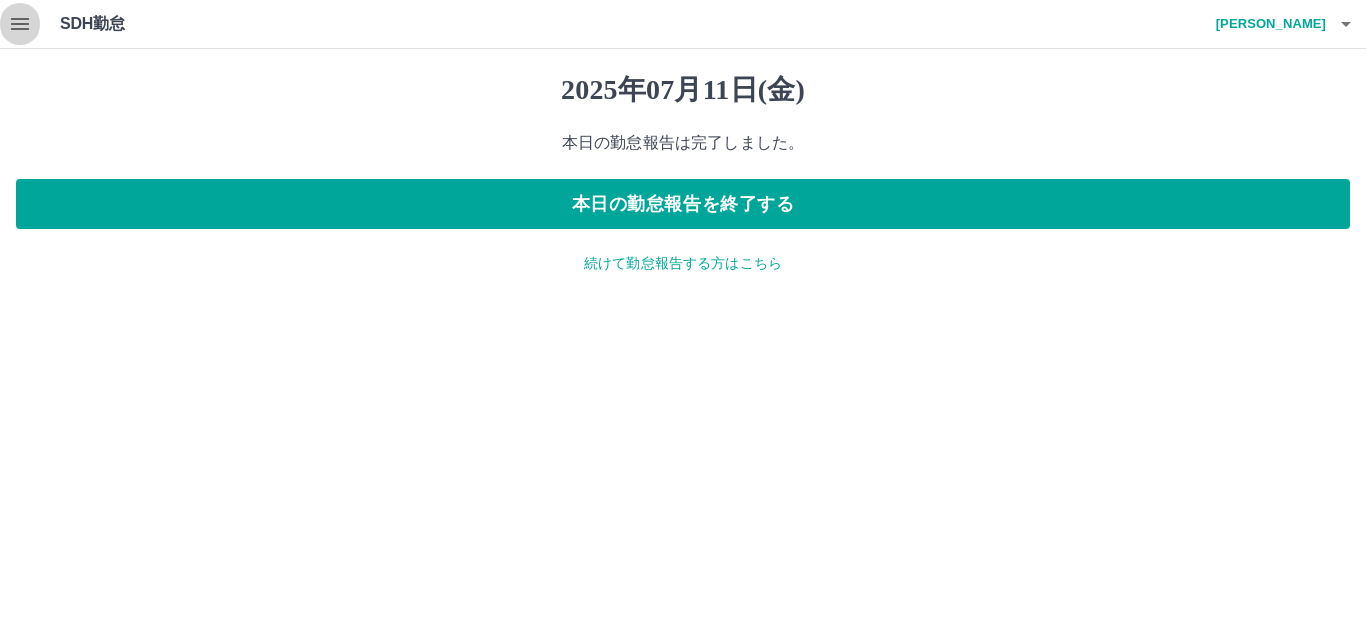 click 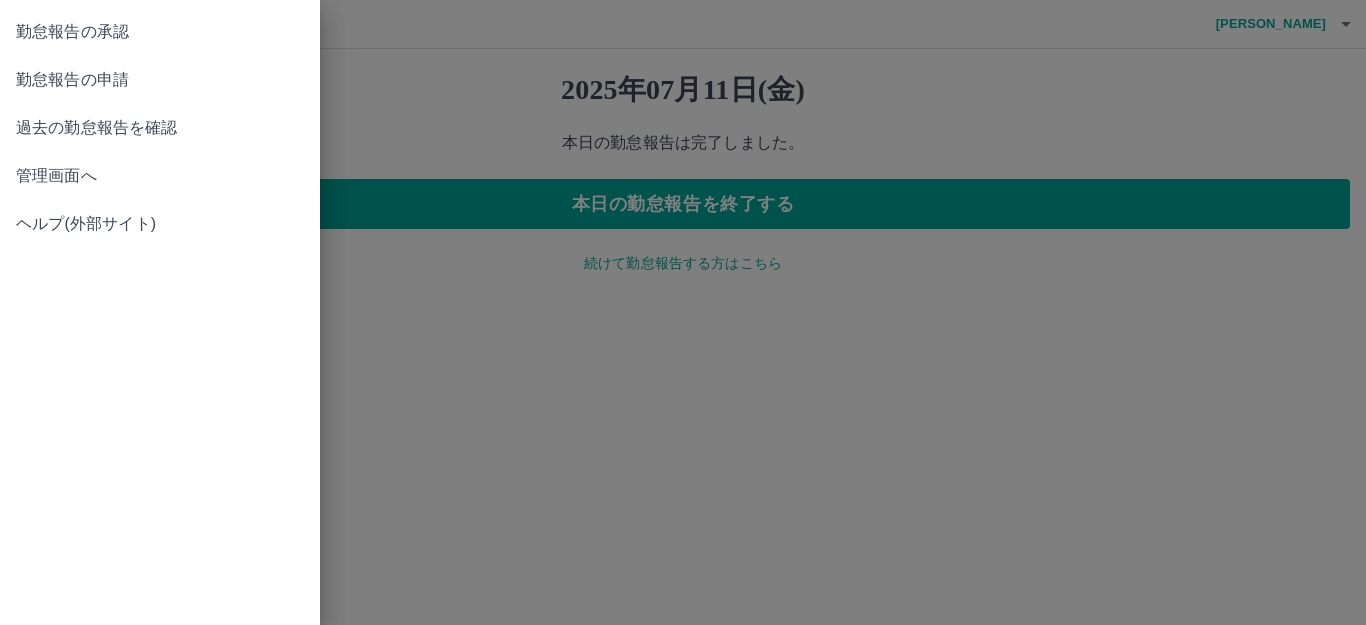 click on "勤怠報告の承認" at bounding box center (160, 32) 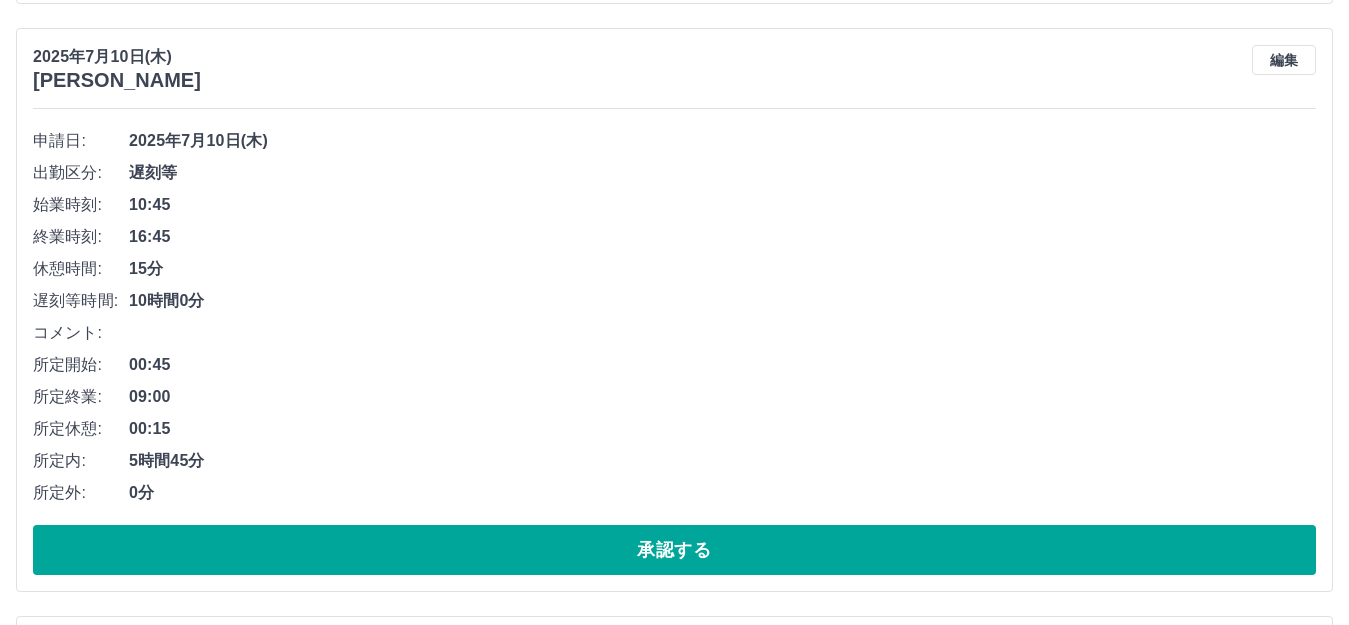 scroll, scrollTop: 800, scrollLeft: 0, axis: vertical 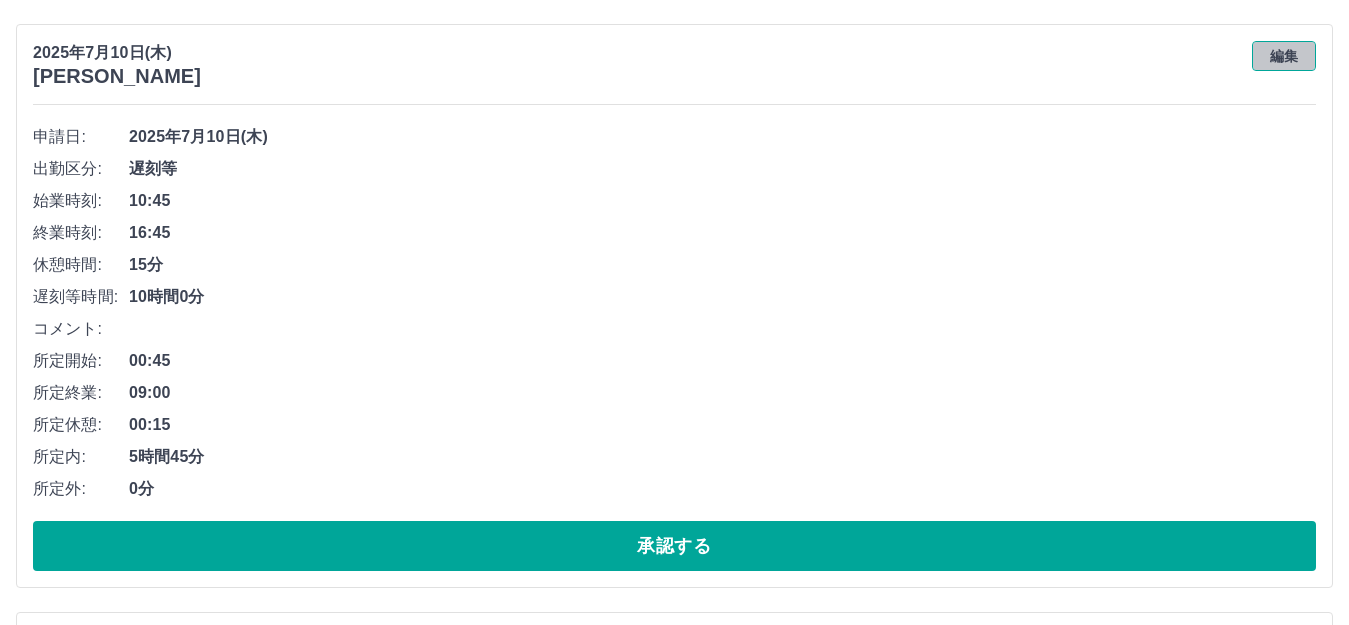 click on "編集" at bounding box center [1284, 56] 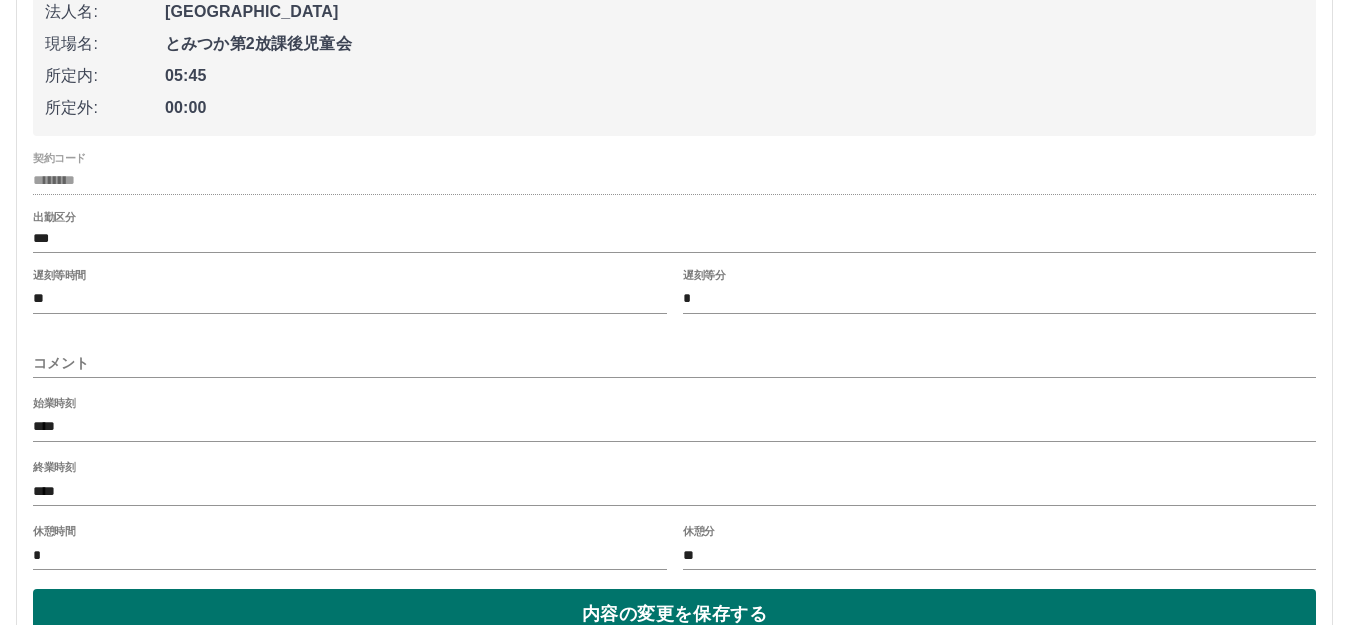 scroll, scrollTop: 1100, scrollLeft: 0, axis: vertical 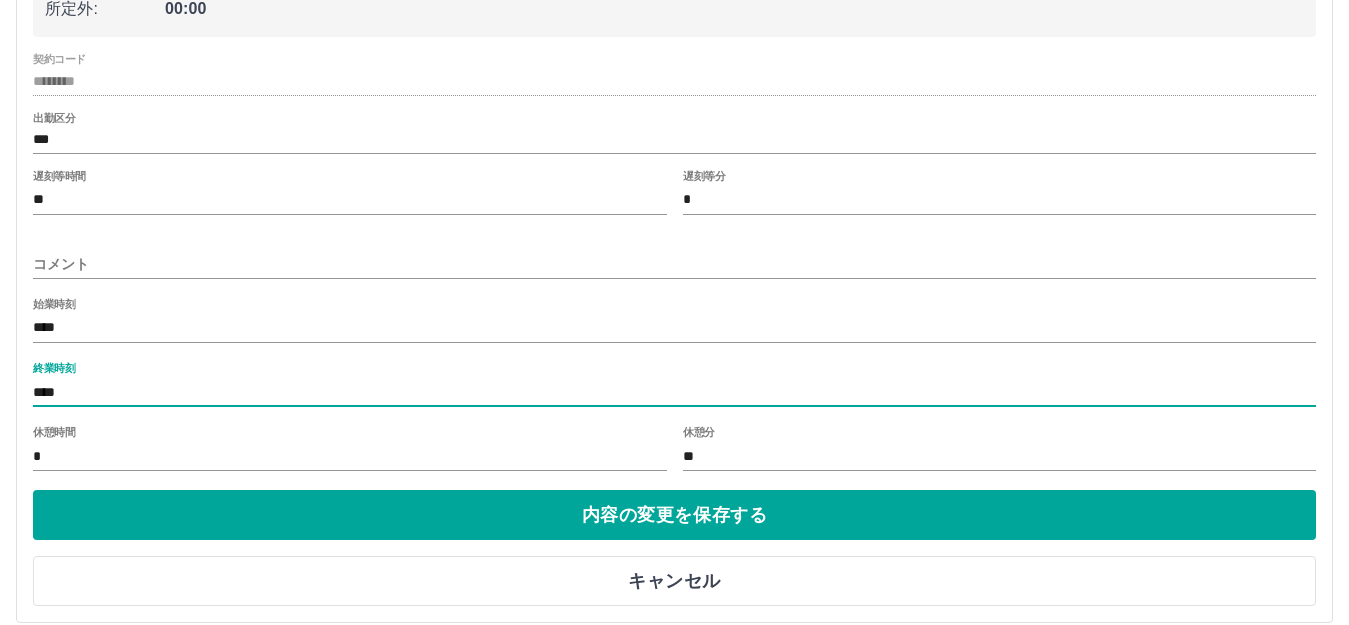 click on "****" at bounding box center (674, 392) 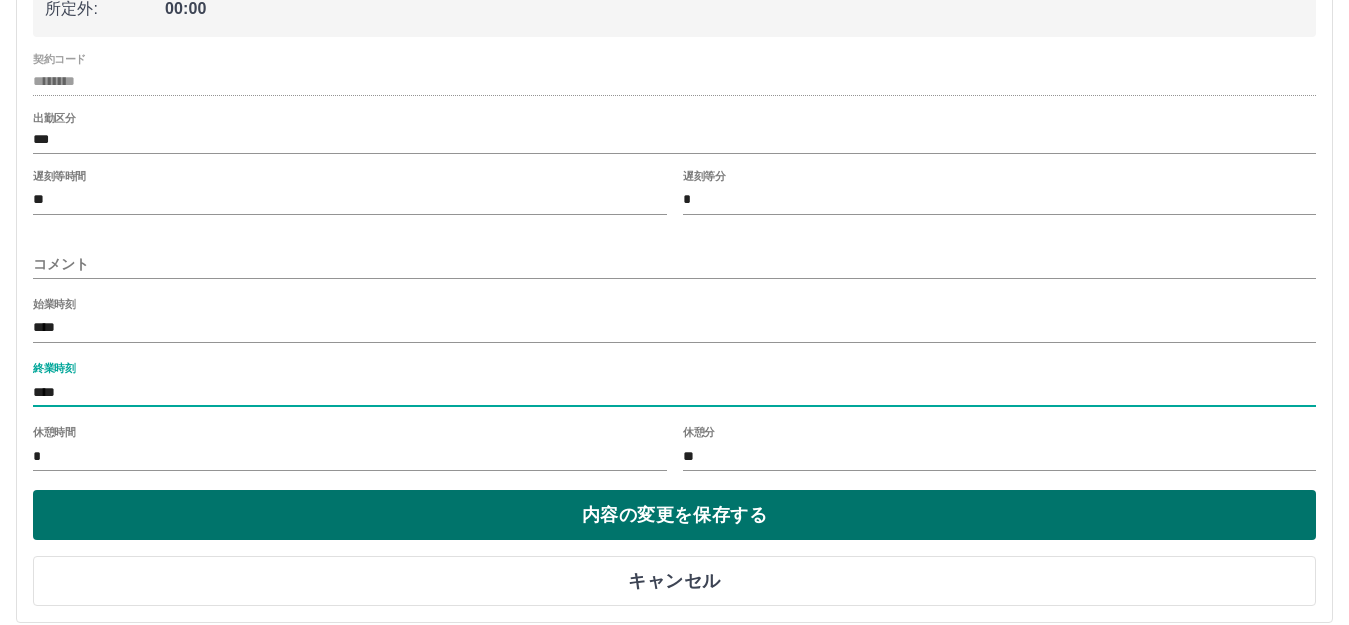 type on "****" 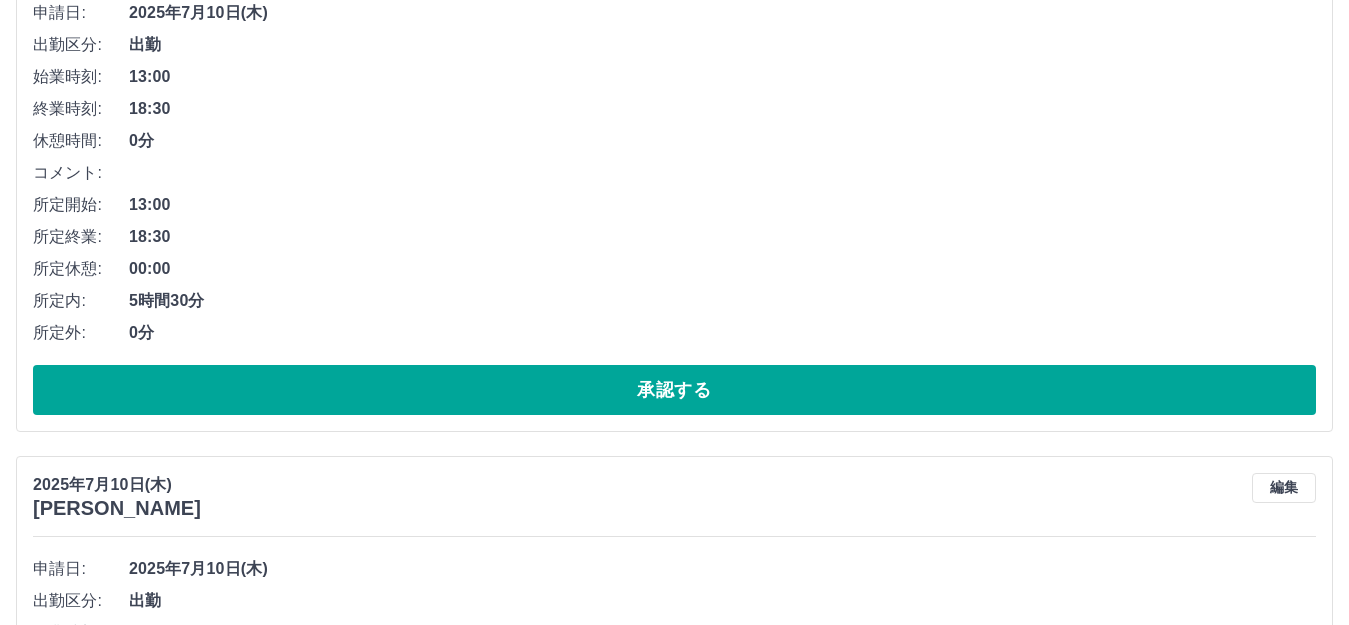scroll, scrollTop: 1700, scrollLeft: 0, axis: vertical 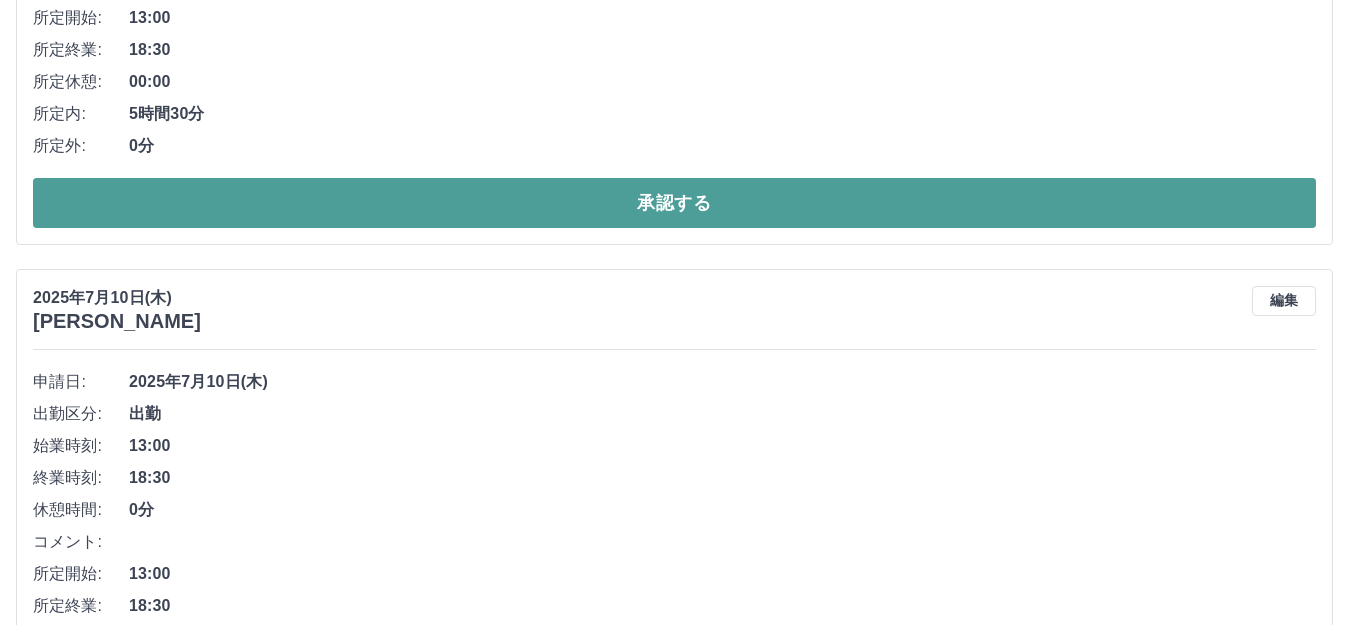 click on "承認する" at bounding box center (674, 203) 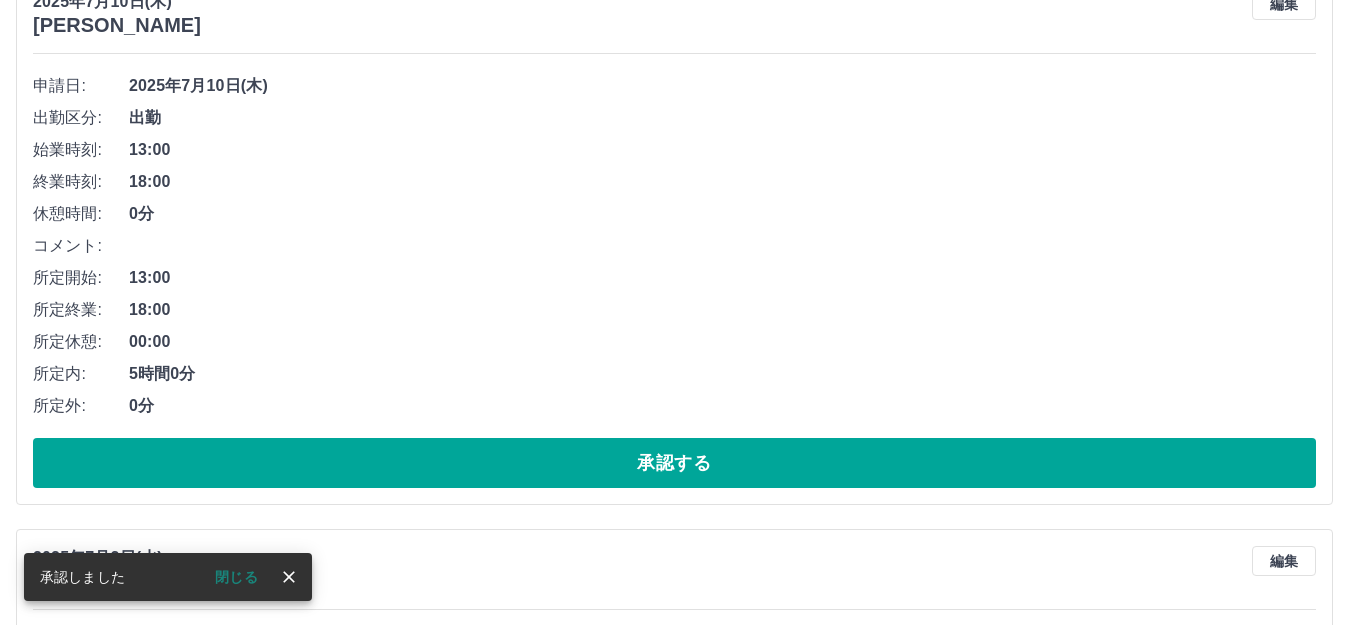 scroll, scrollTop: 2144, scrollLeft: 0, axis: vertical 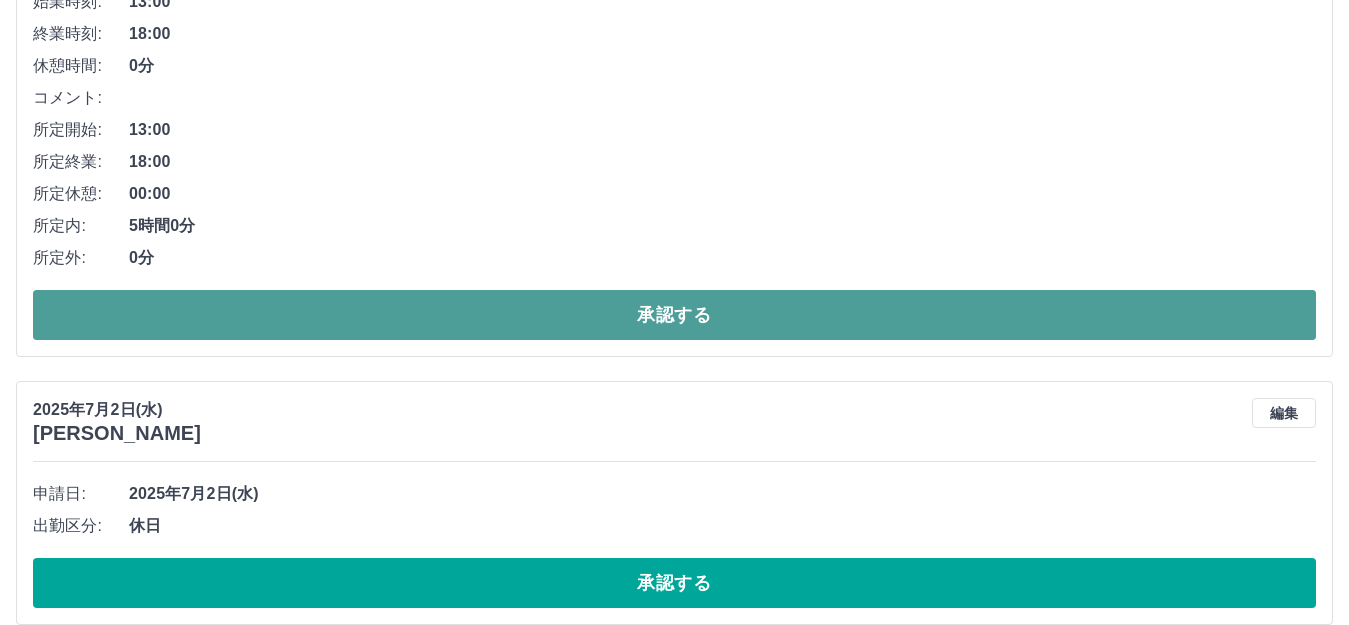 click on "承認する" at bounding box center [674, 315] 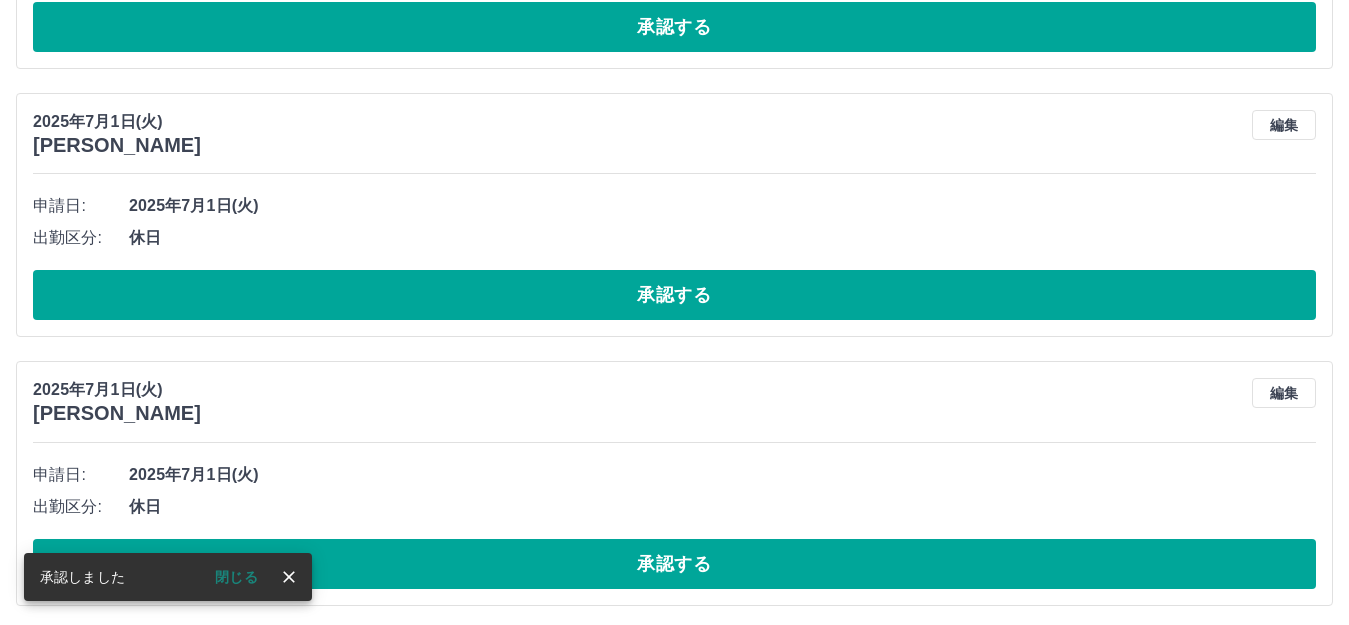 scroll, scrollTop: 1588, scrollLeft: 0, axis: vertical 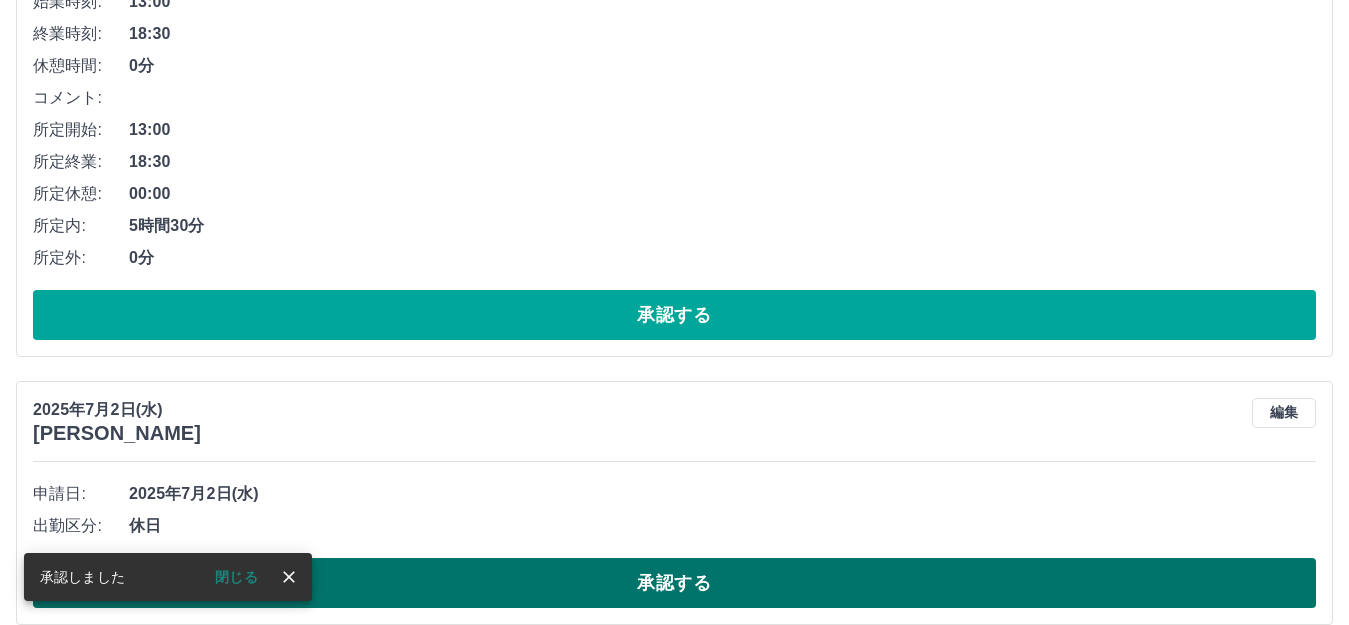 click on "承認する" at bounding box center [674, 583] 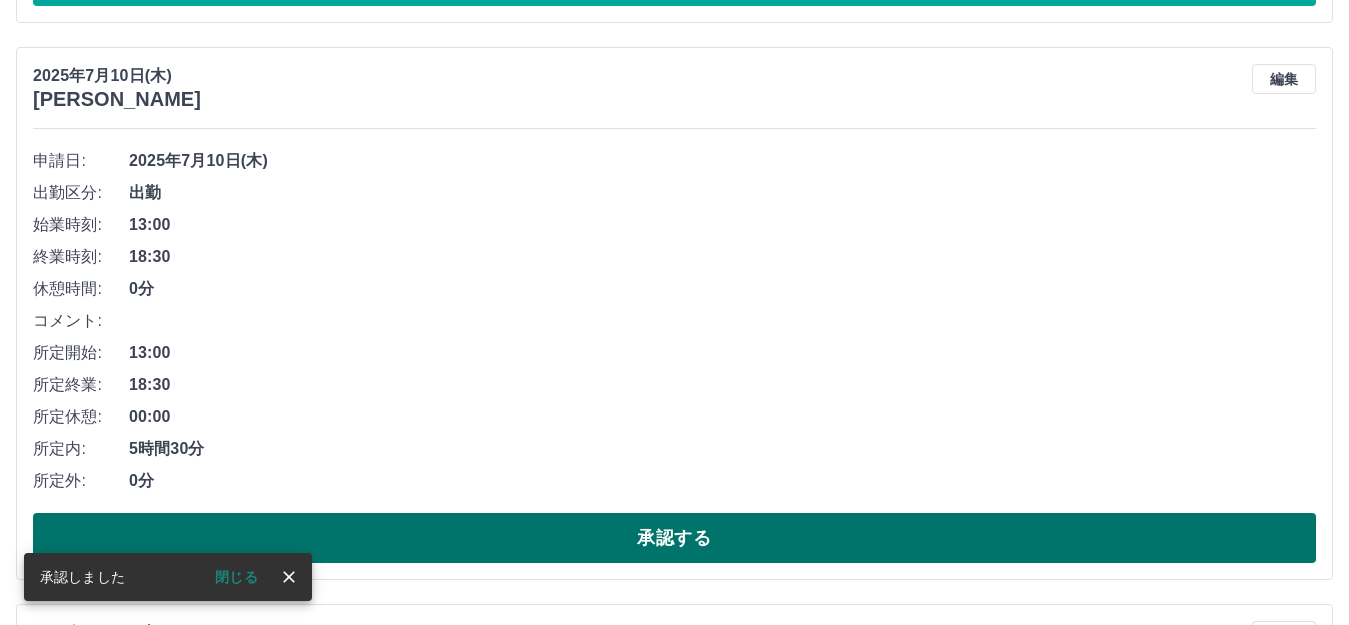 scroll, scrollTop: 1388, scrollLeft: 0, axis: vertical 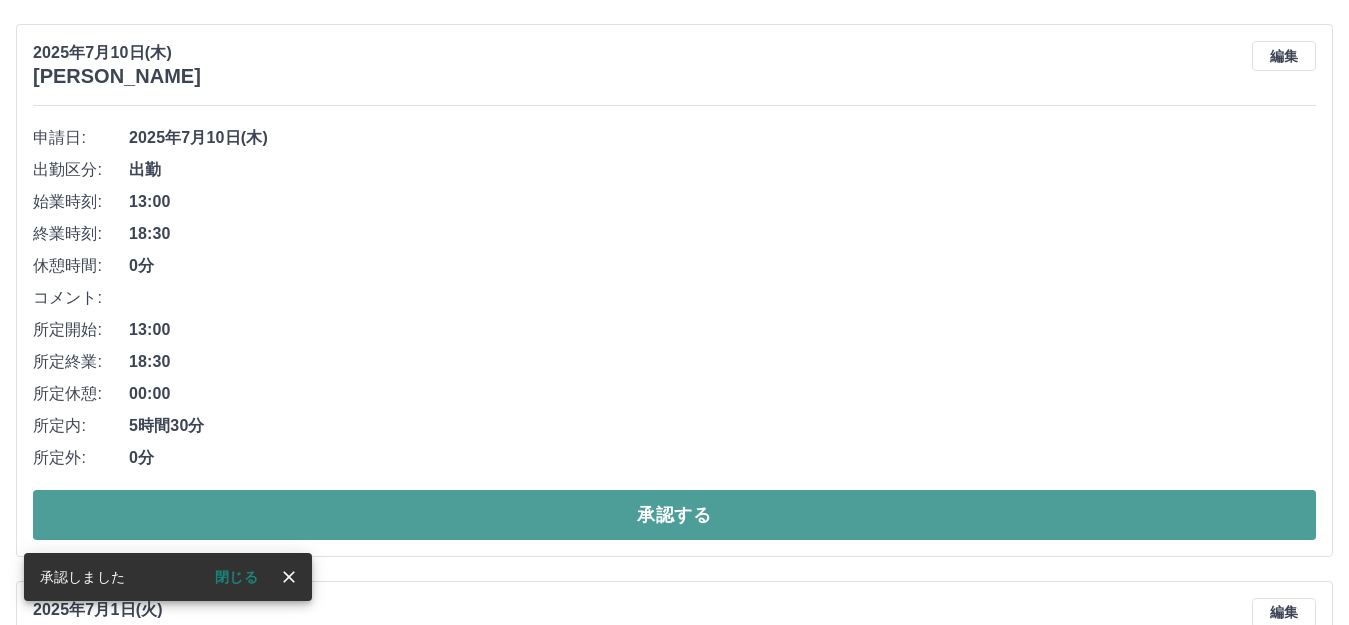 click on "承認する" at bounding box center [674, 515] 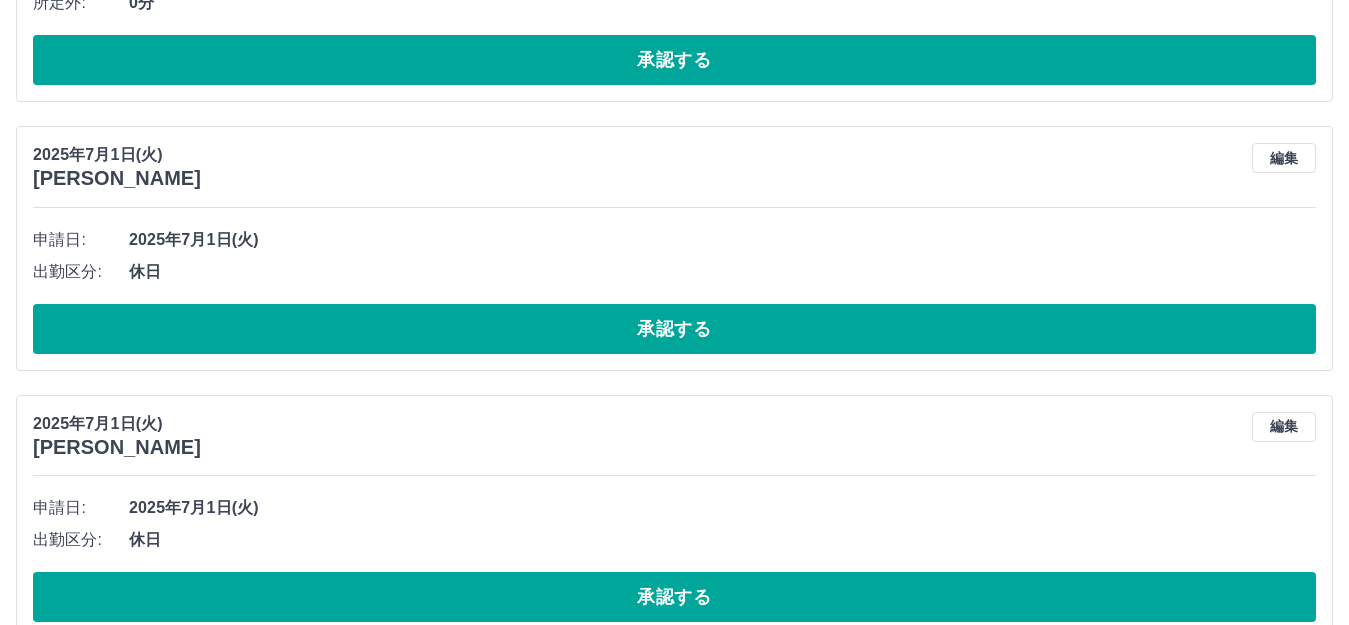 scroll, scrollTop: 1326, scrollLeft: 0, axis: vertical 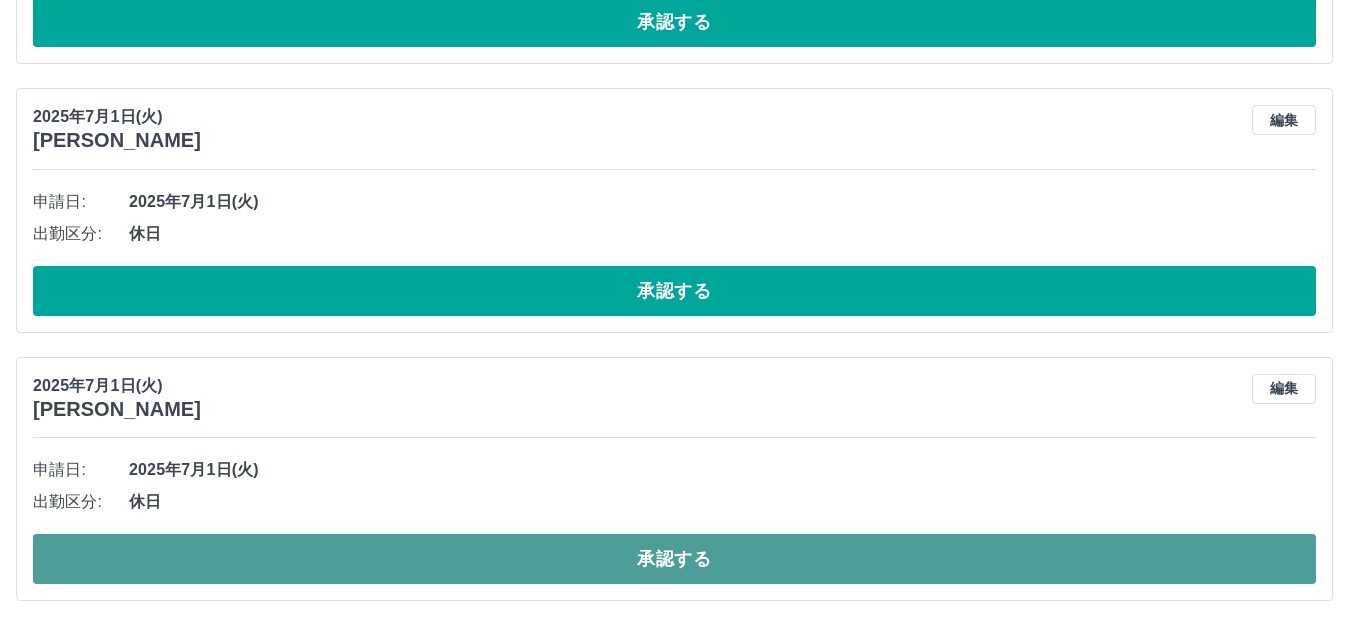 click on "承認する" at bounding box center [674, 559] 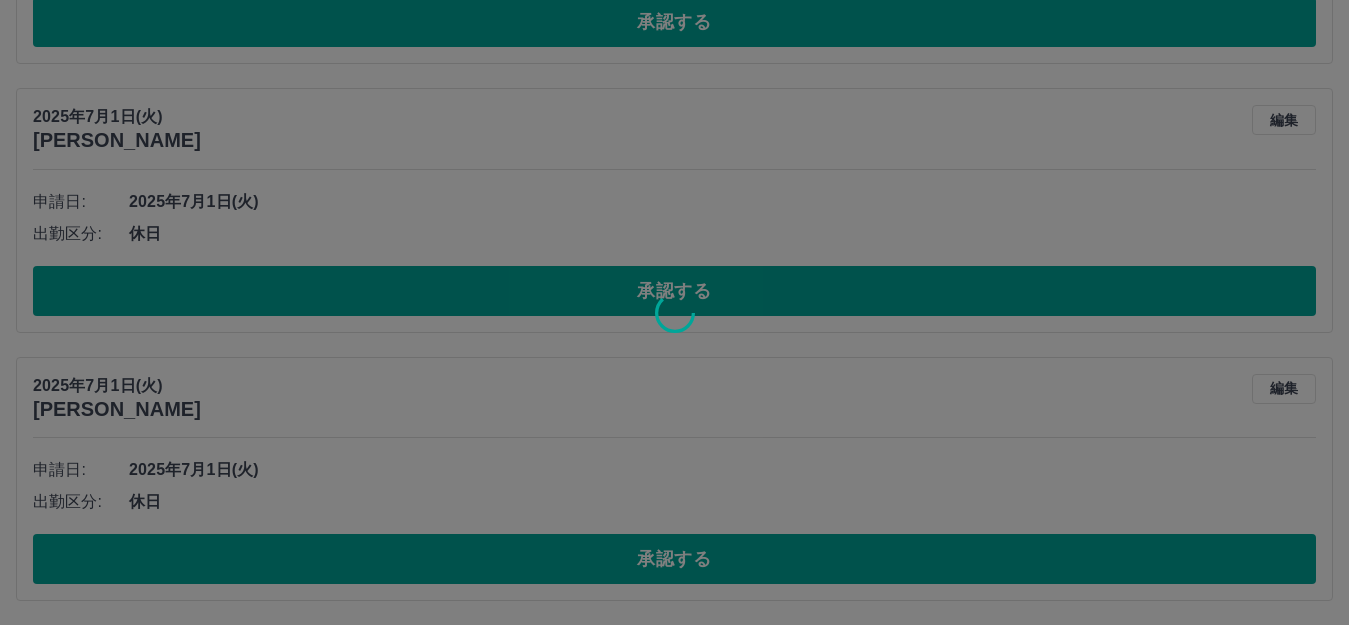 scroll, scrollTop: 1058, scrollLeft: 0, axis: vertical 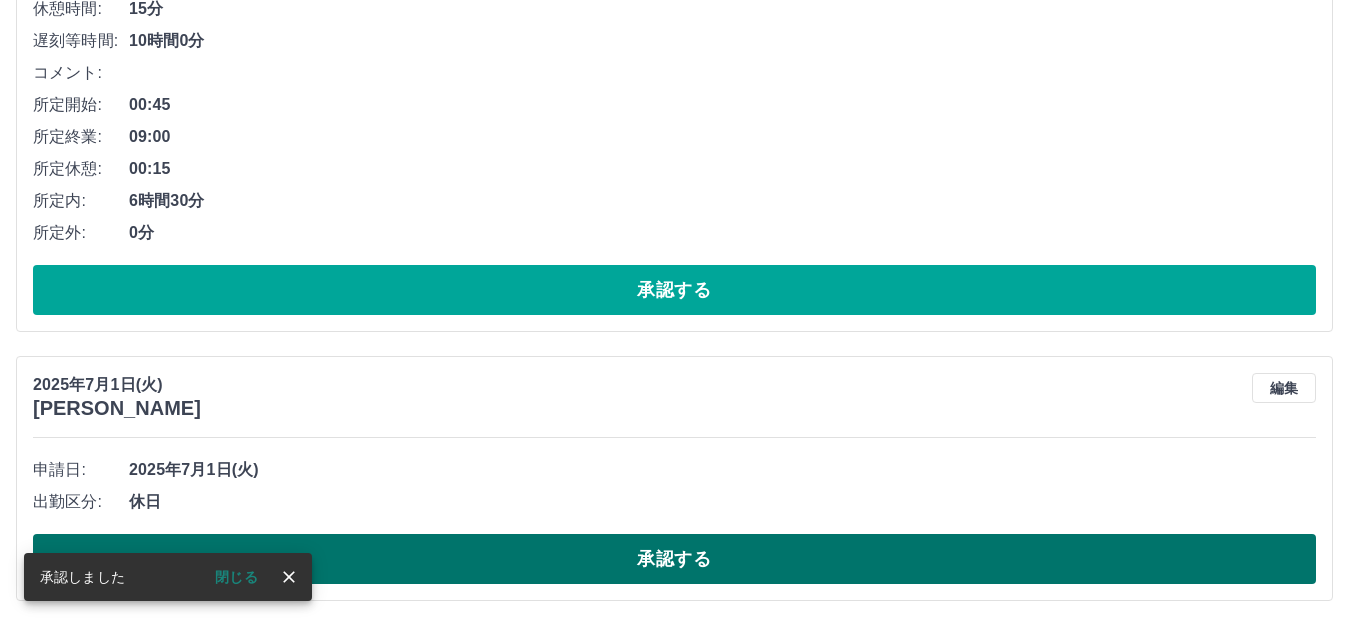 click on "承認する" at bounding box center (674, 559) 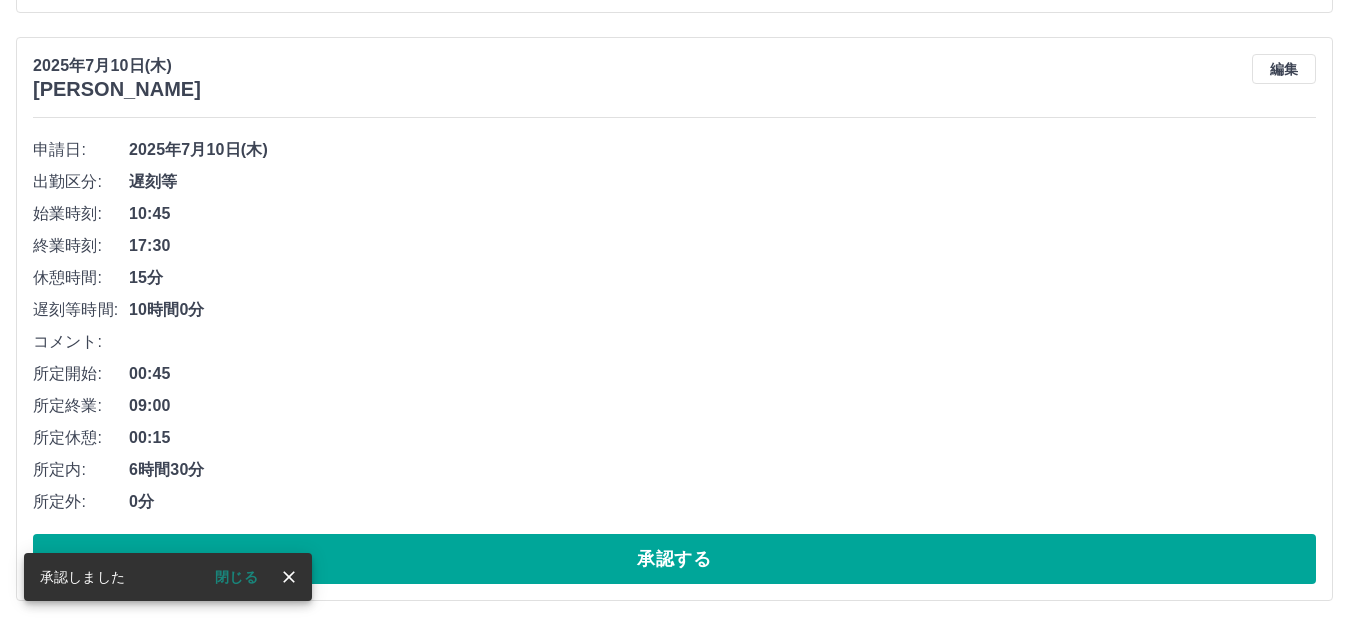scroll, scrollTop: 789, scrollLeft: 0, axis: vertical 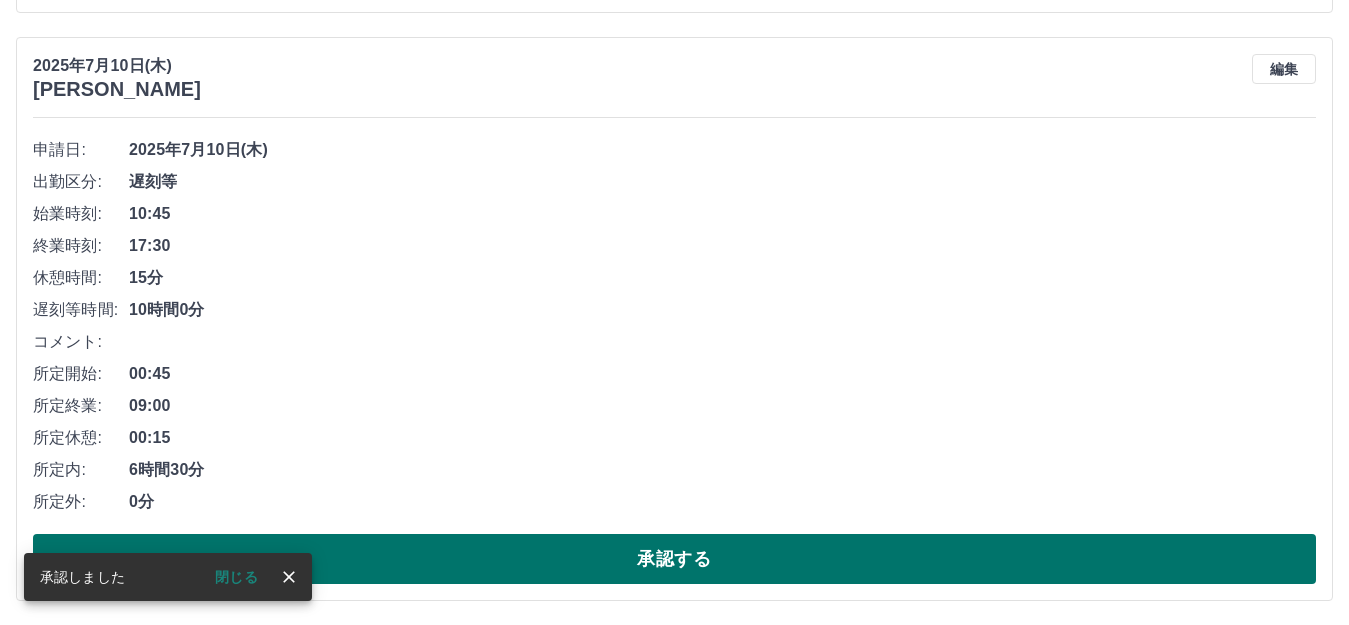 click on "承認する" at bounding box center (674, 559) 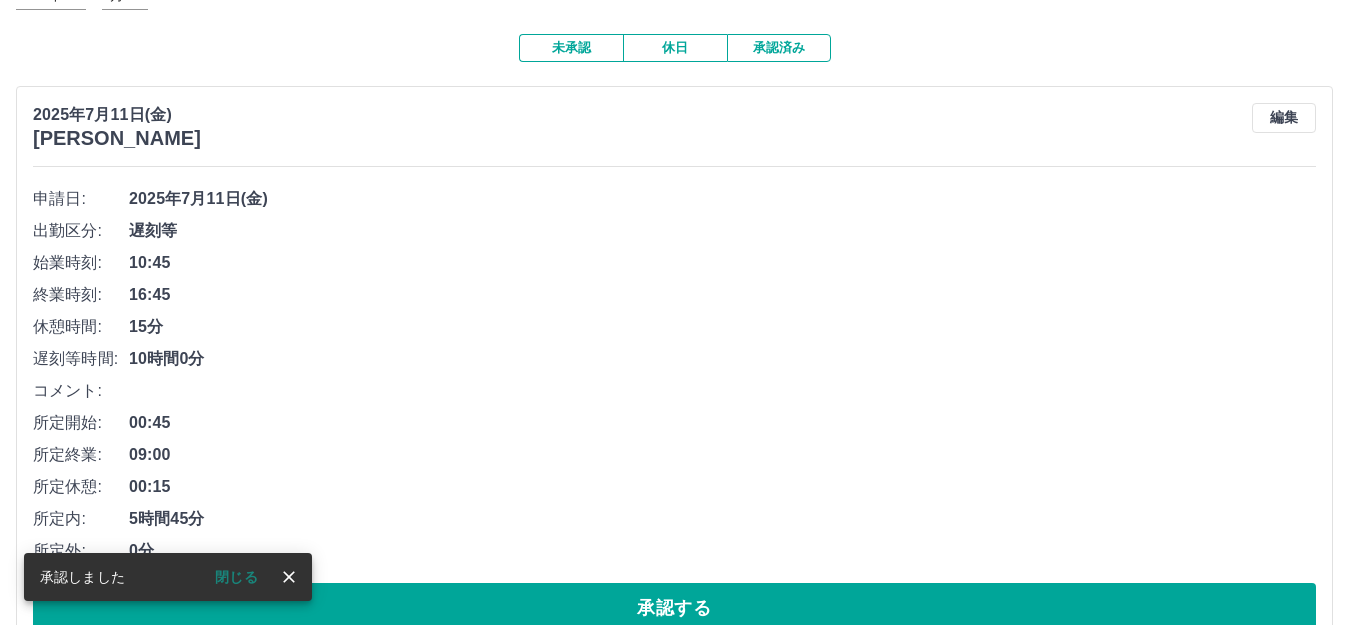 scroll, scrollTop: 101, scrollLeft: 0, axis: vertical 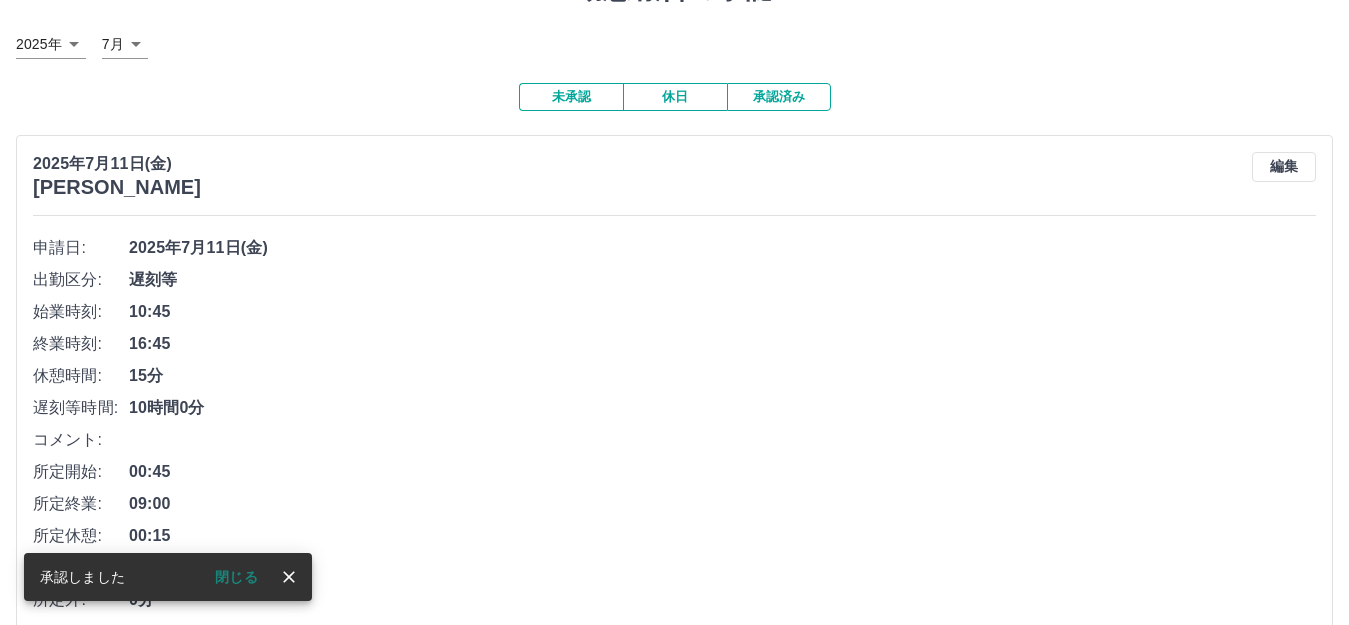 click on "承認済み" at bounding box center [779, 97] 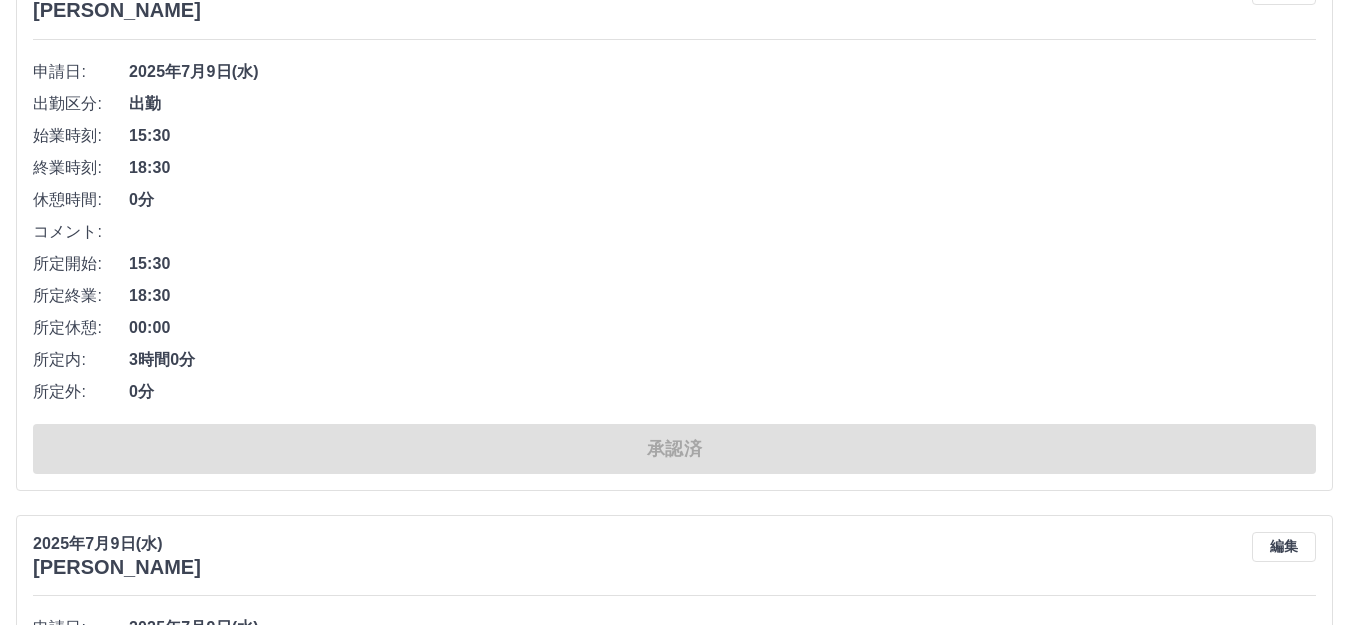 scroll, scrollTop: 3000, scrollLeft: 0, axis: vertical 